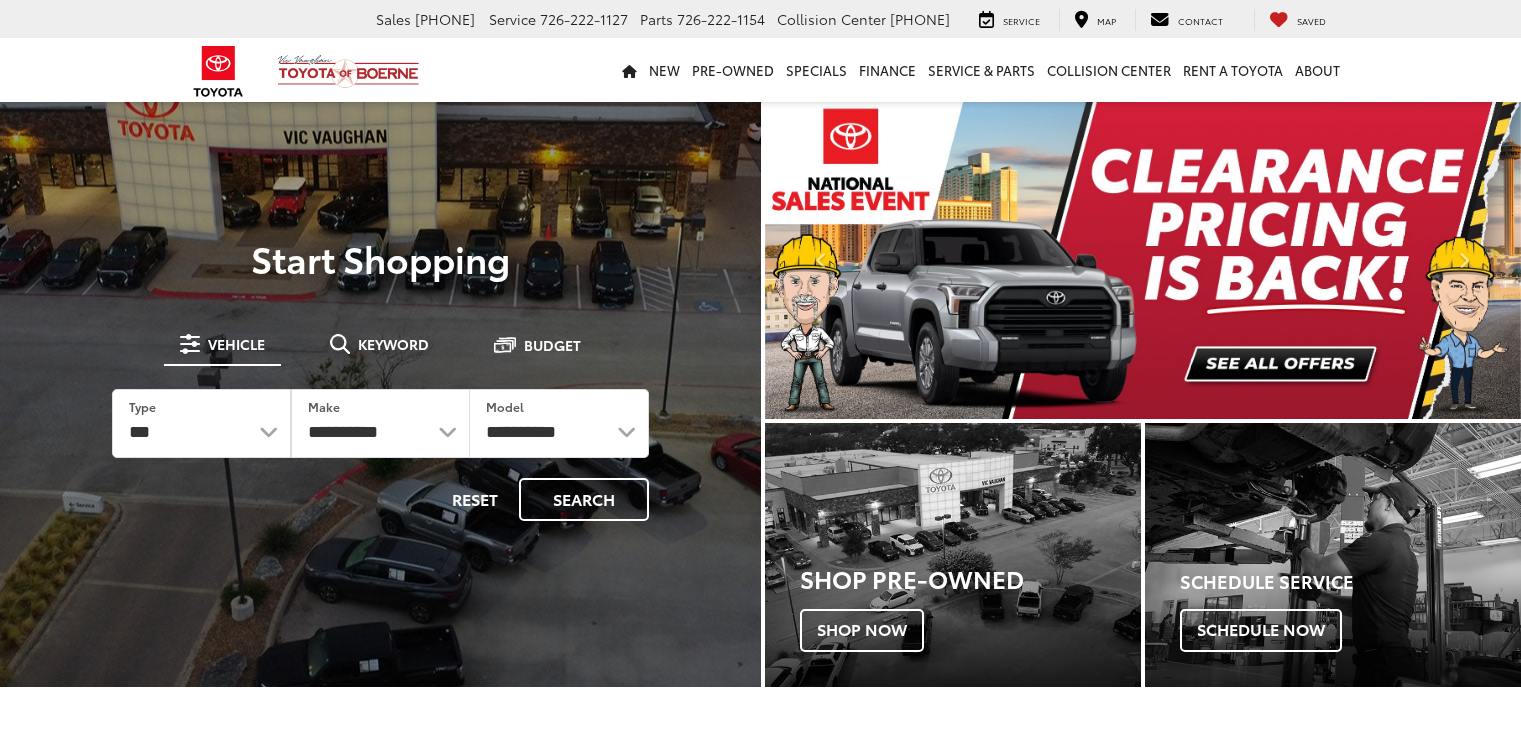 scroll, scrollTop: 0, scrollLeft: 0, axis: both 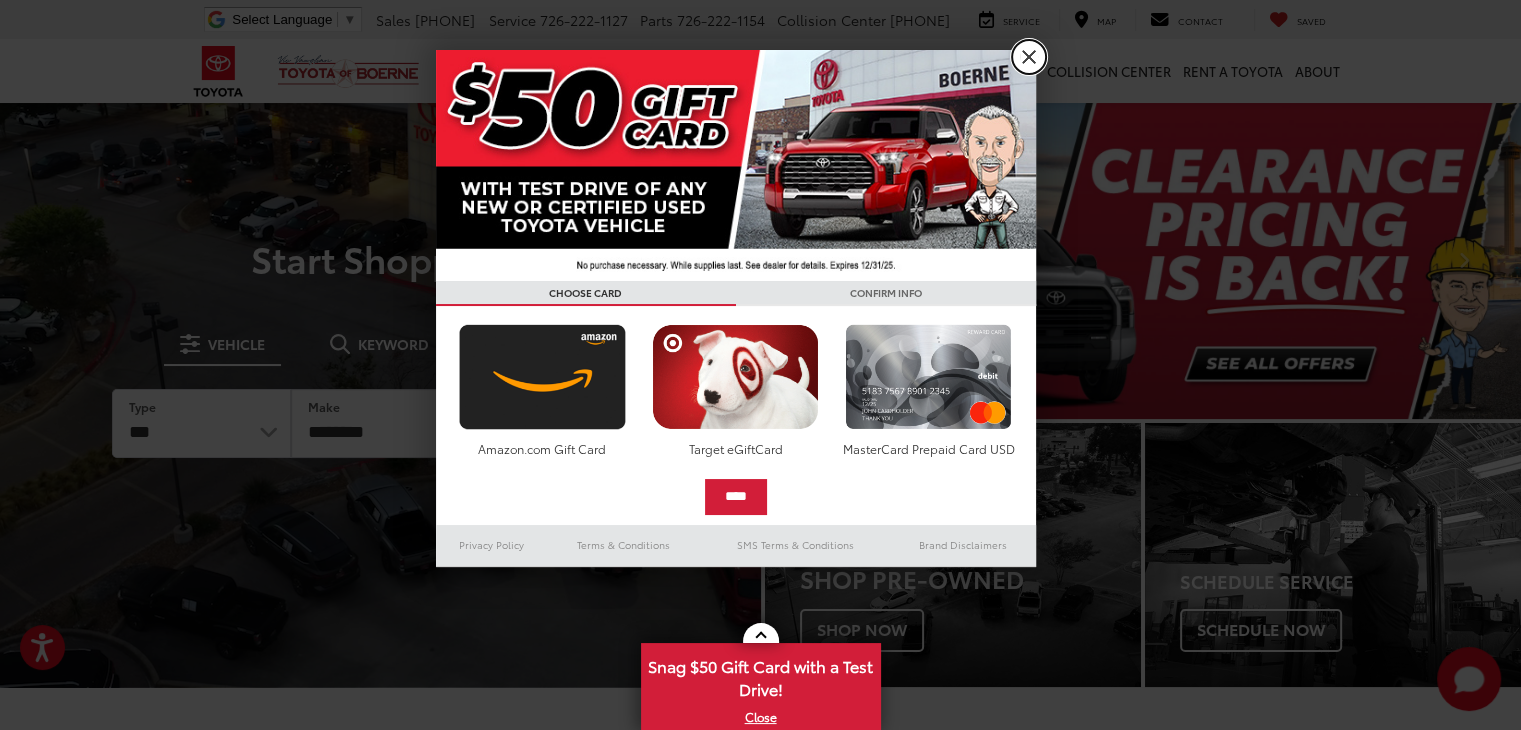 click on "X" at bounding box center [1029, 57] 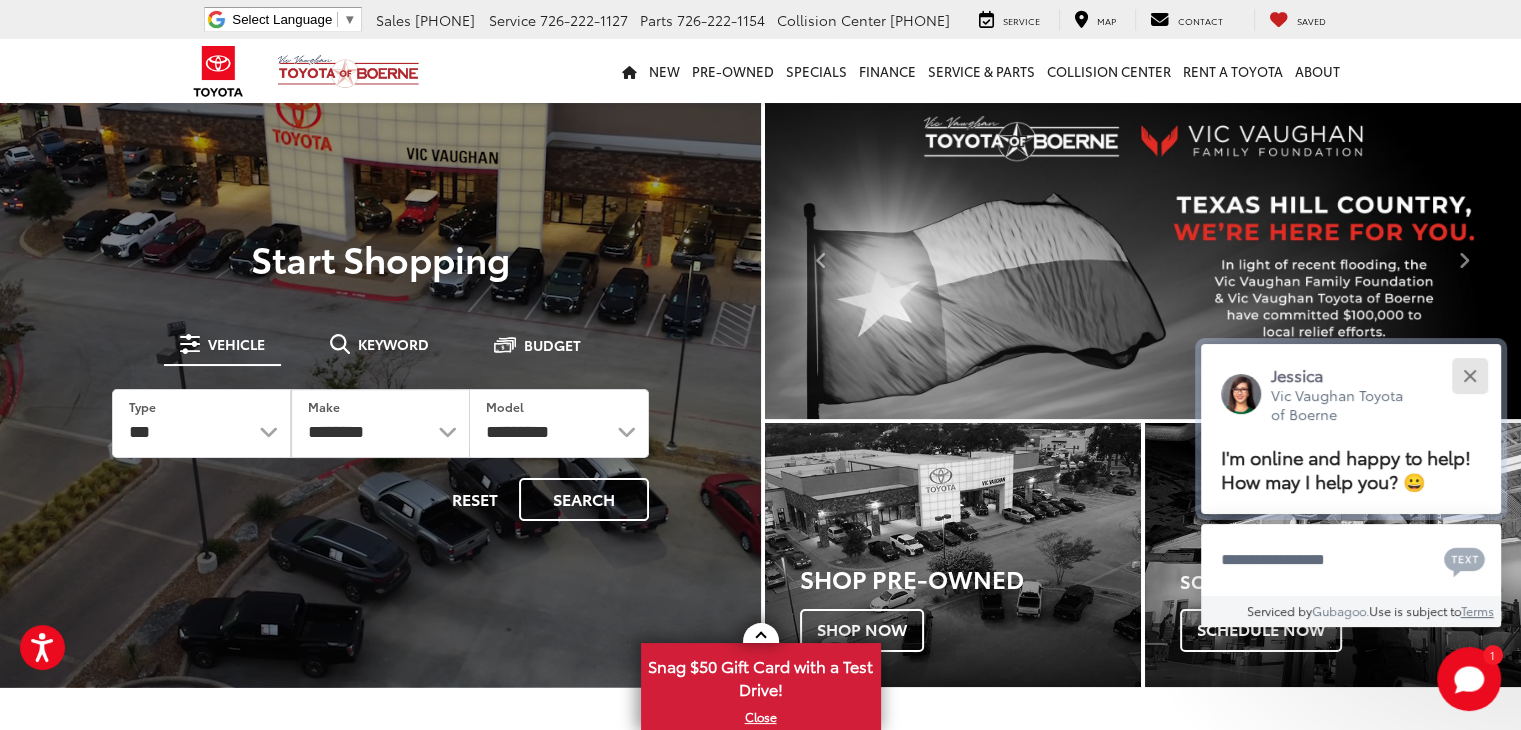 click at bounding box center (1469, 375) 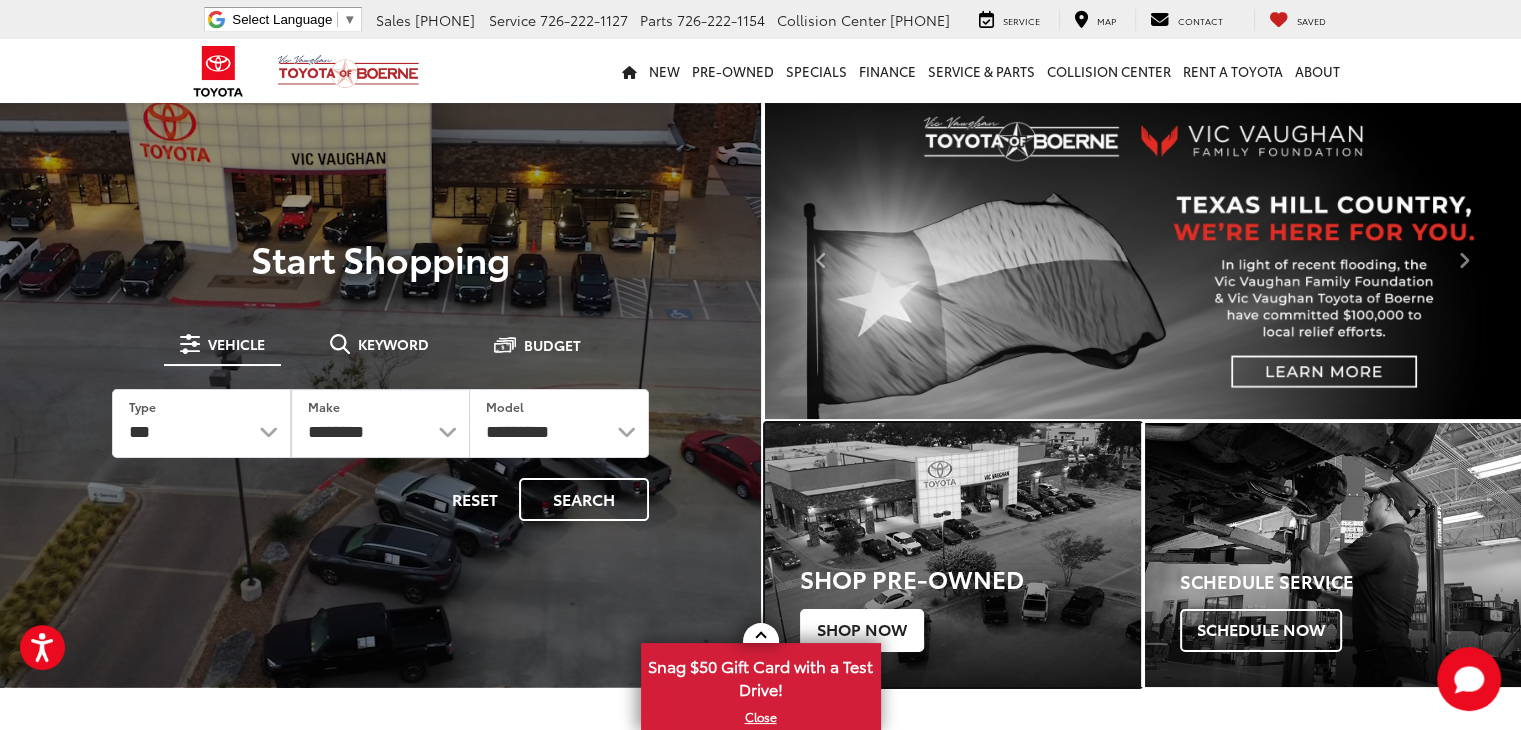 click on "Shop Pre-Owned" at bounding box center [970, 578] 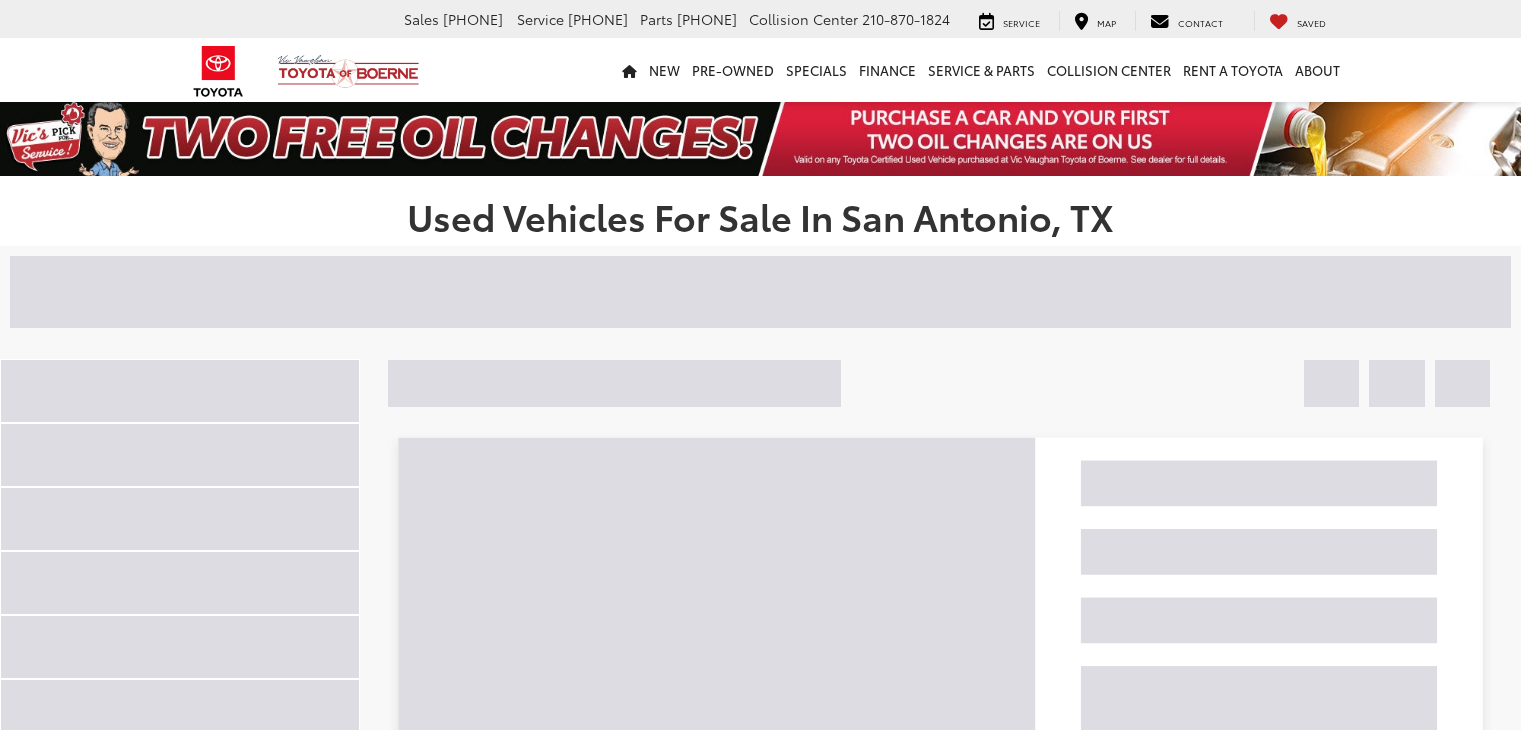 scroll, scrollTop: 0, scrollLeft: 0, axis: both 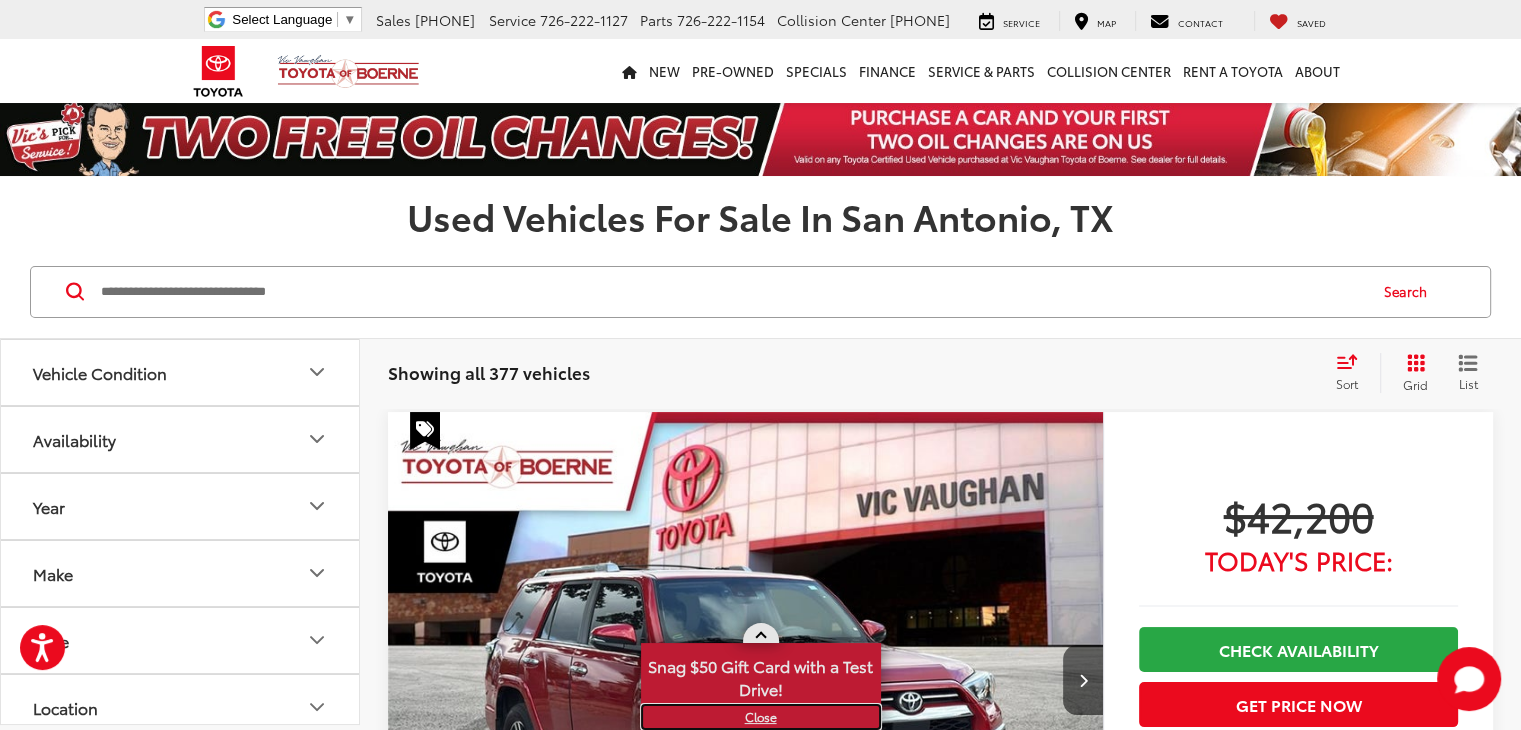 click on "X" at bounding box center [761, 717] 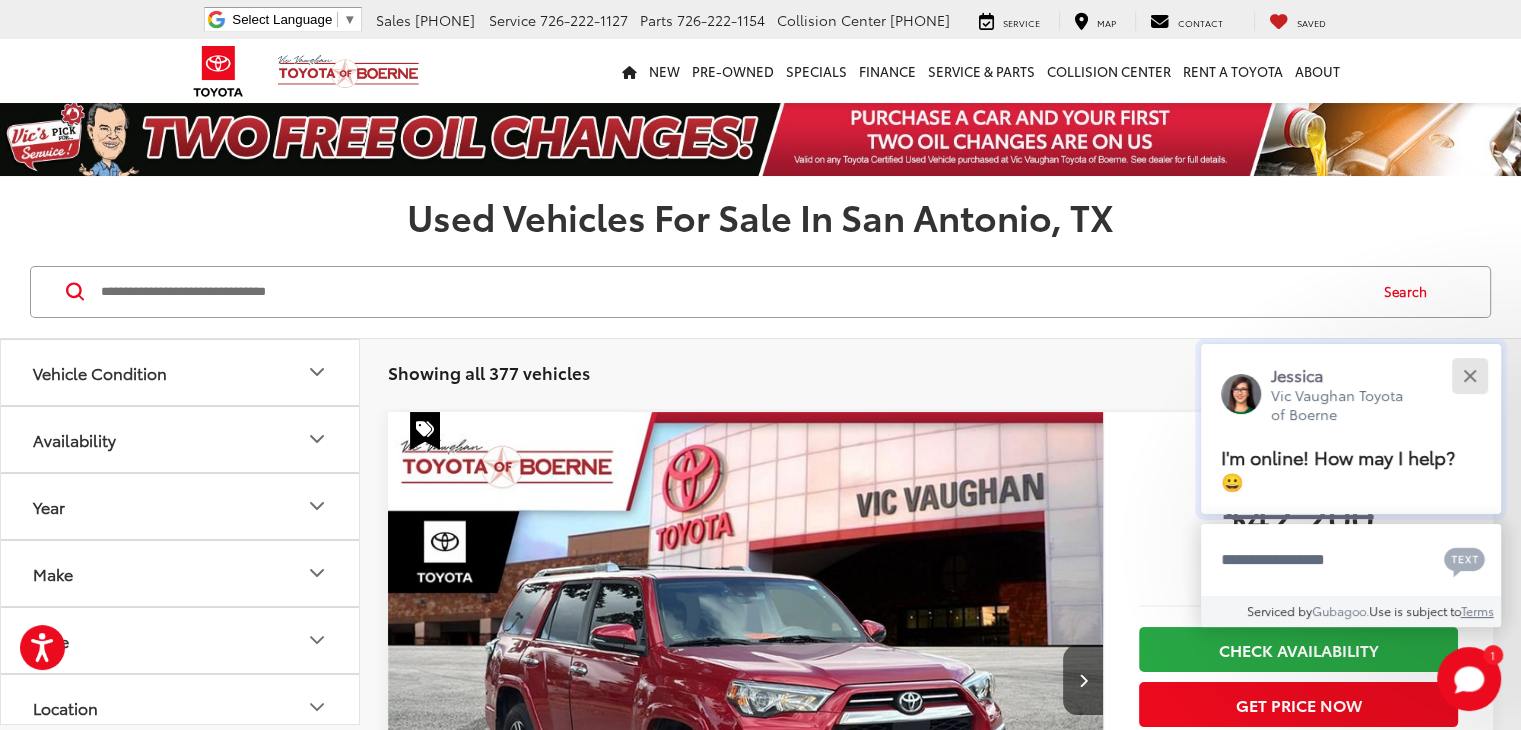 click at bounding box center (1469, 375) 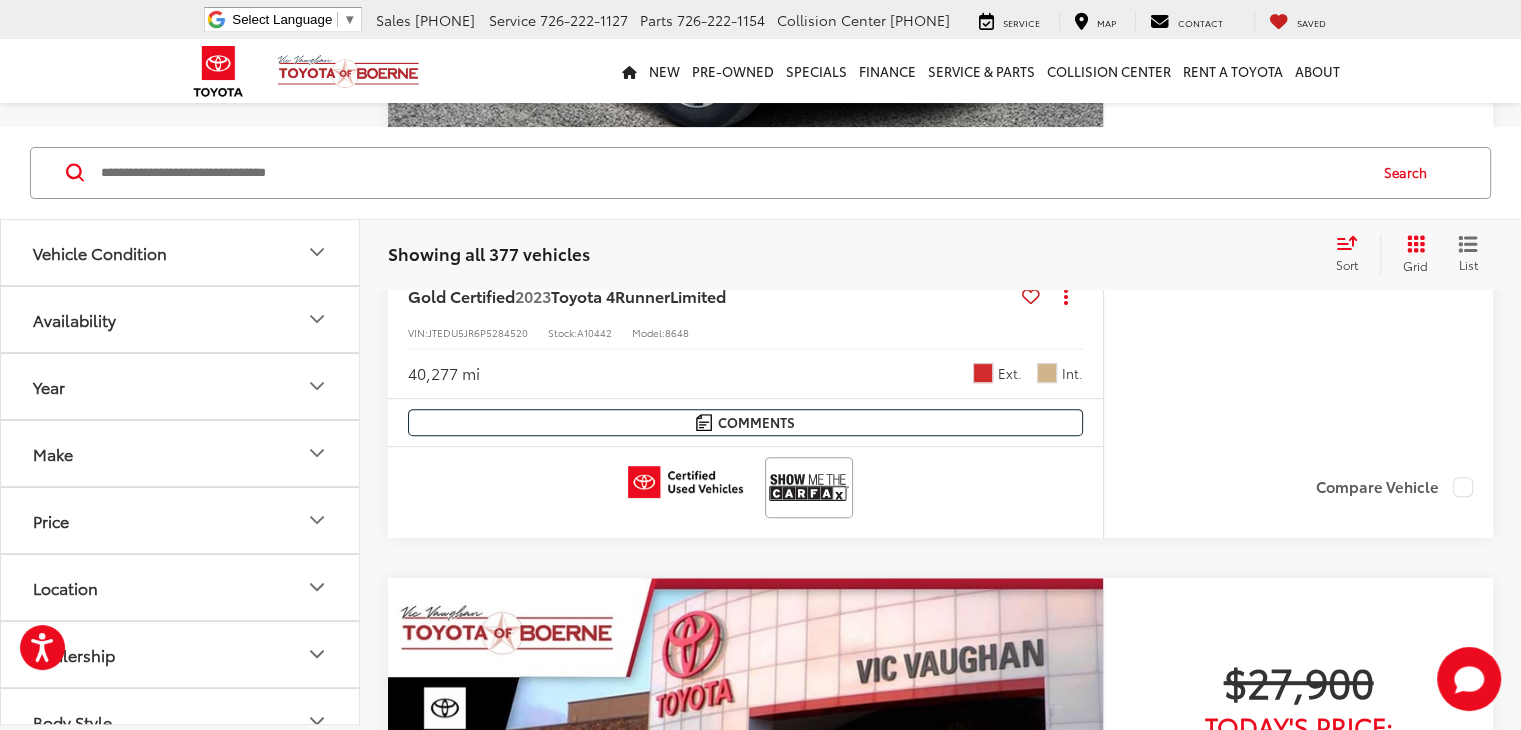 scroll, scrollTop: 759, scrollLeft: 0, axis: vertical 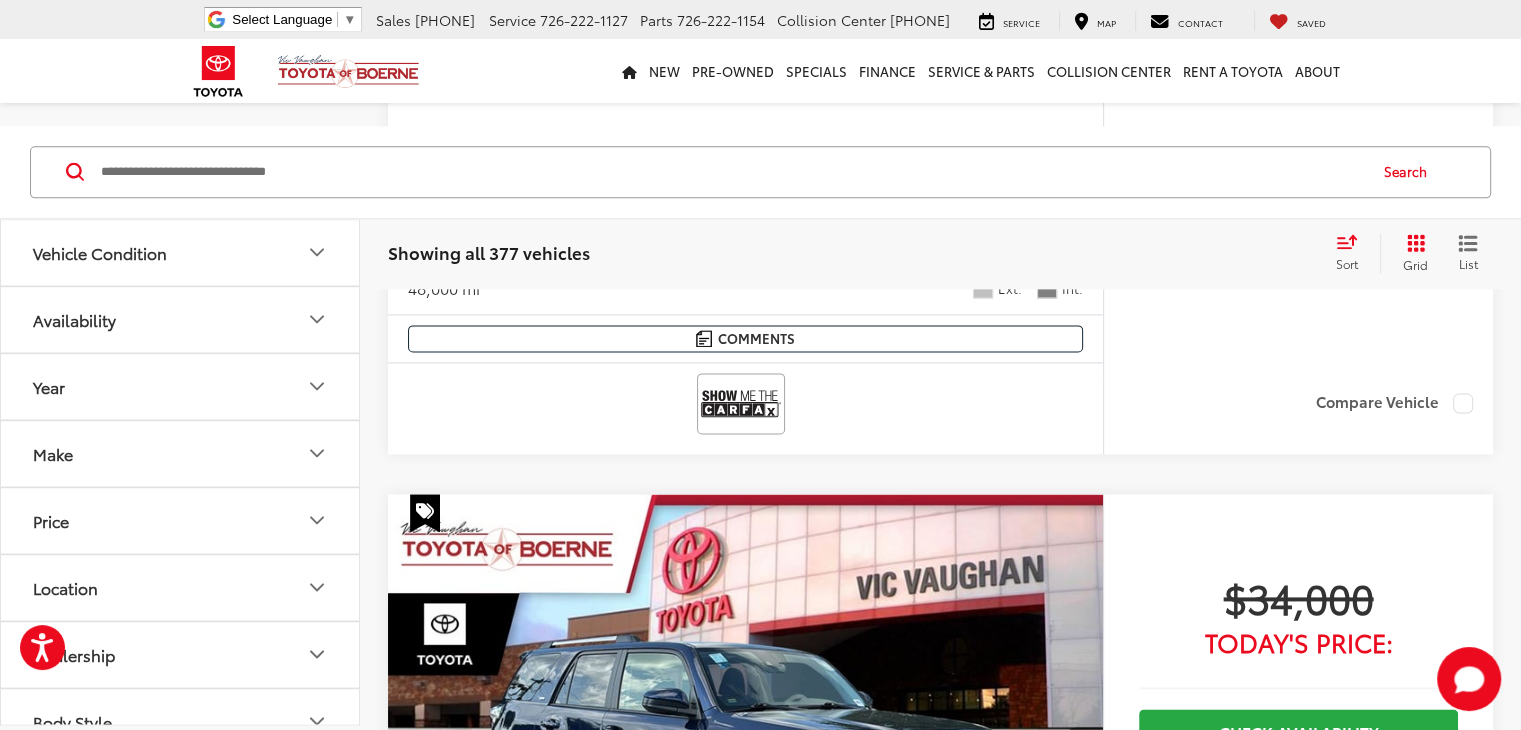 click on "Make" at bounding box center (181, 453) 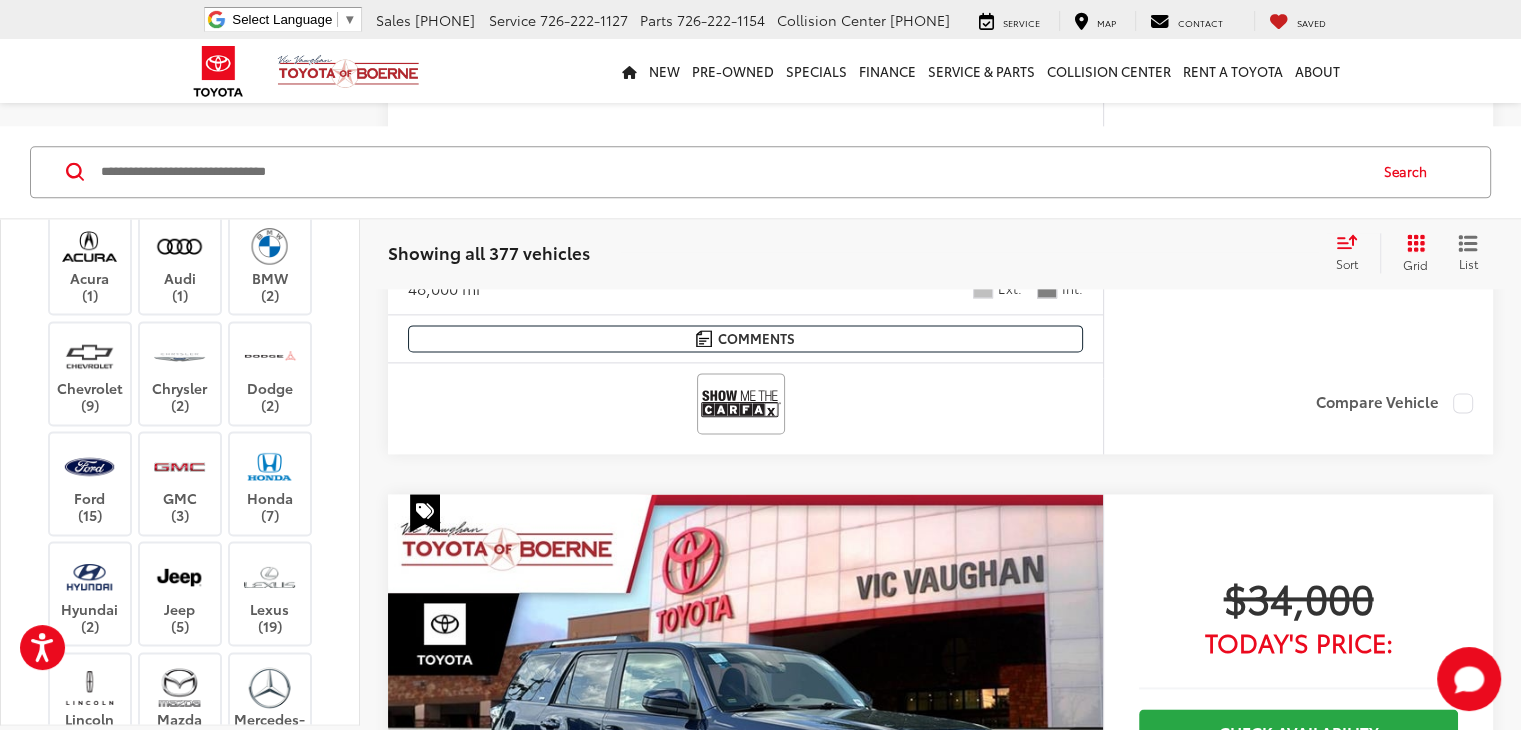 scroll, scrollTop: 284, scrollLeft: 0, axis: vertical 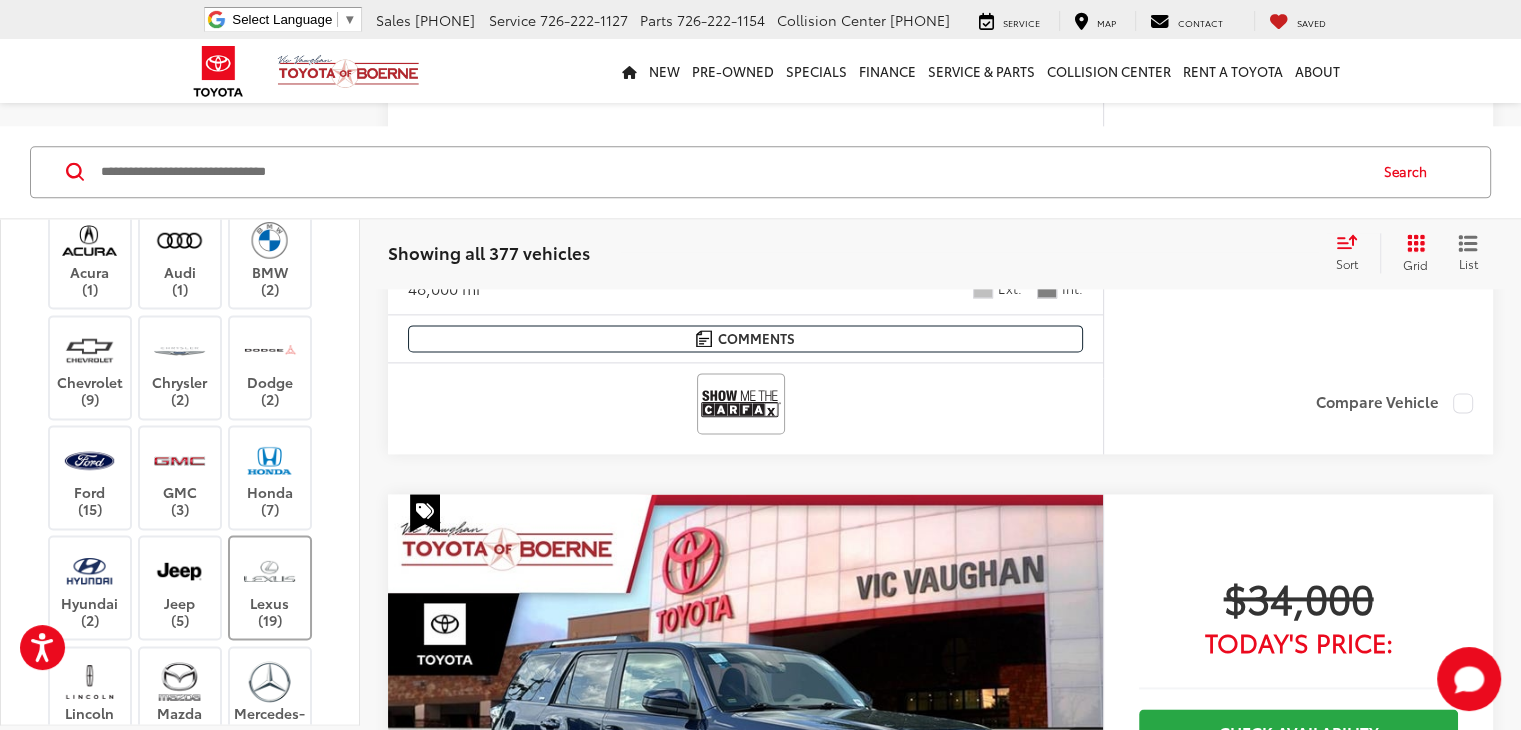 click at bounding box center [269, 571] 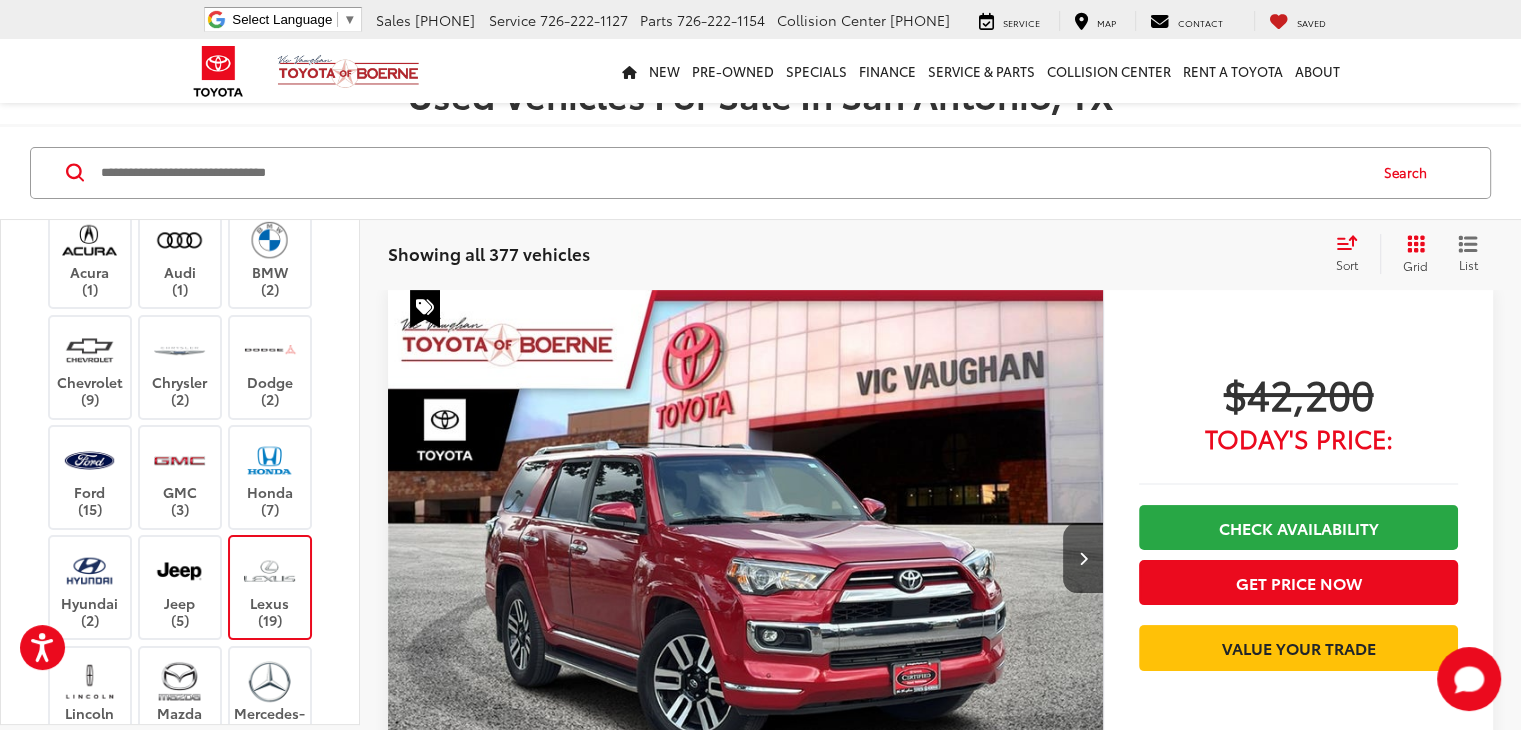 scroll, scrollTop: 120, scrollLeft: 0, axis: vertical 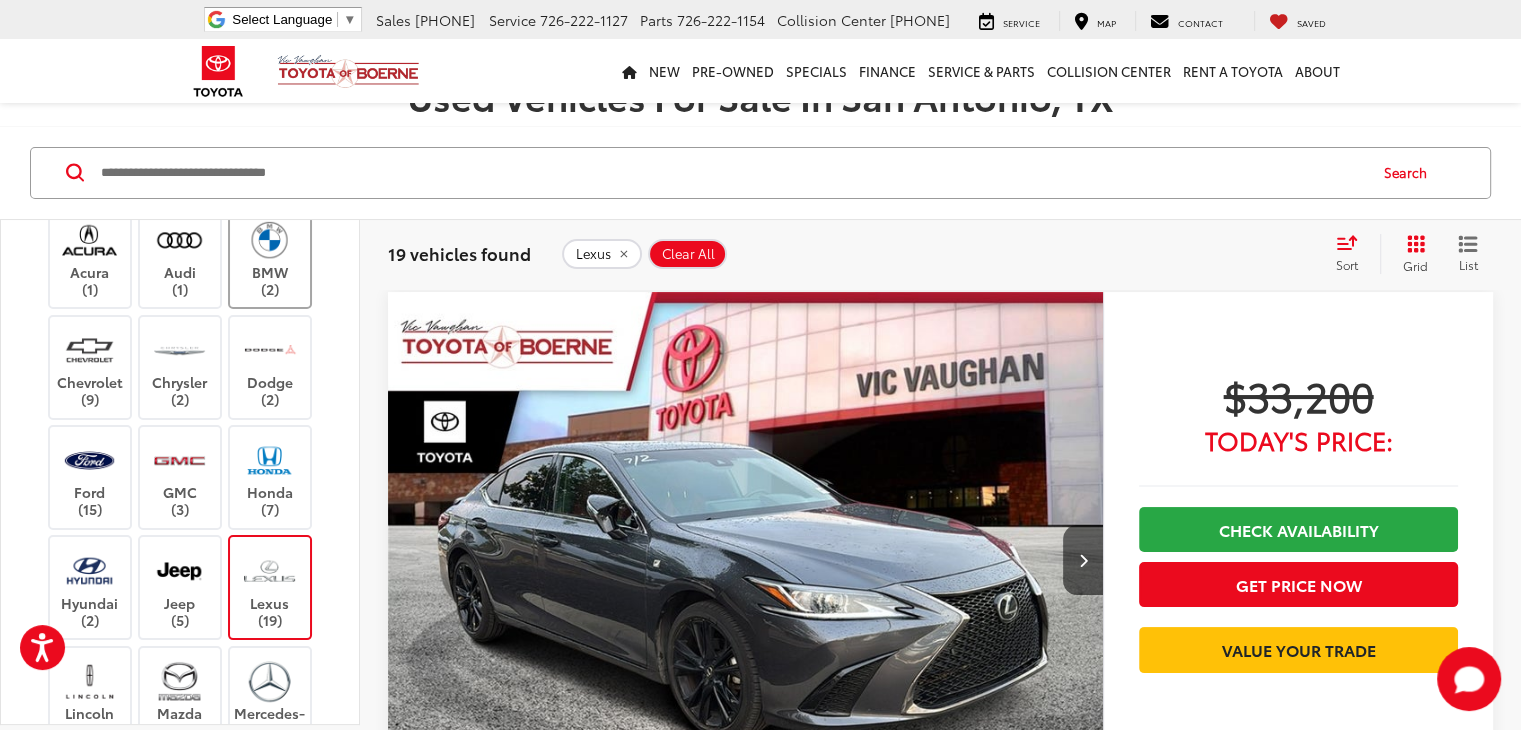 click on "BMW   (2)" at bounding box center (270, 256) 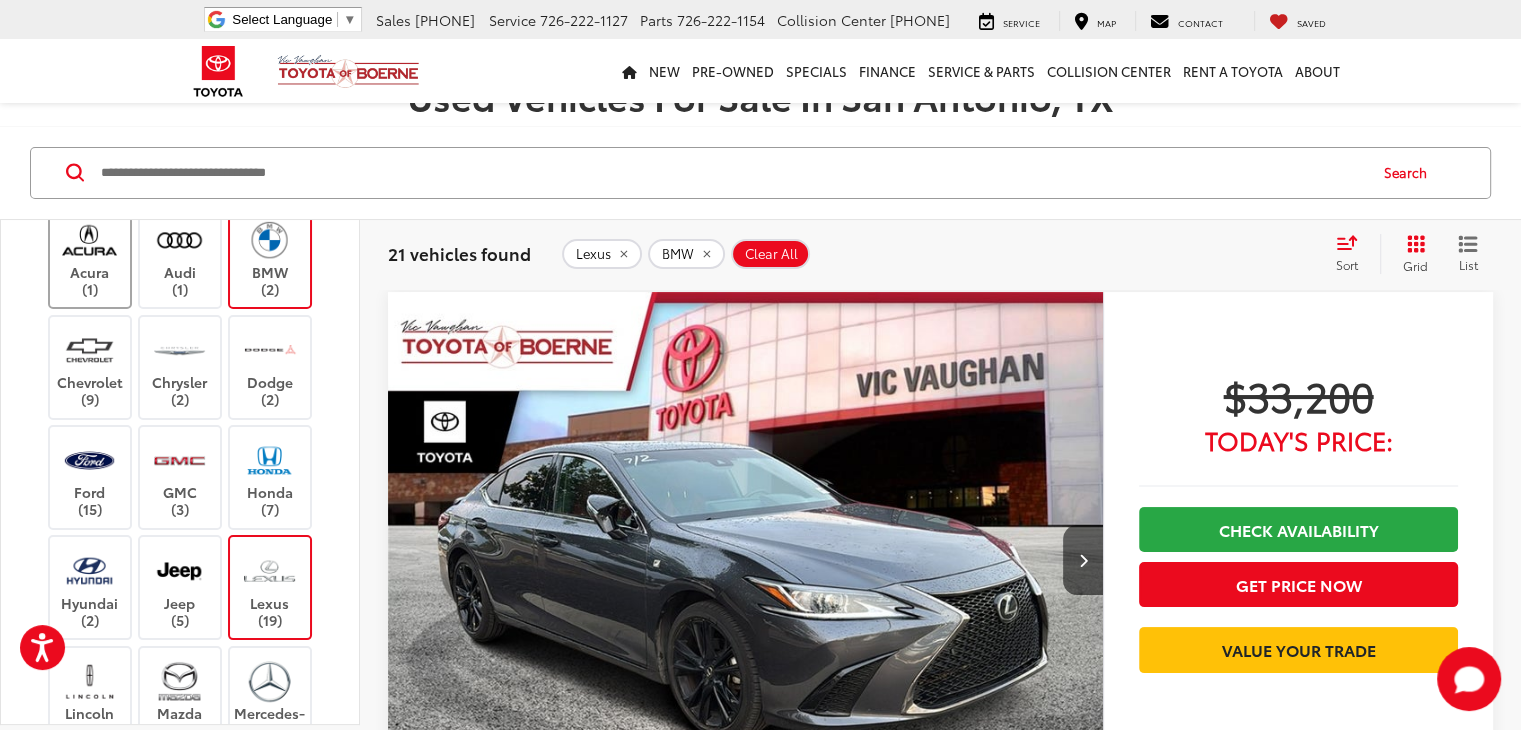click on "Acura   (1)" at bounding box center (90, 256) 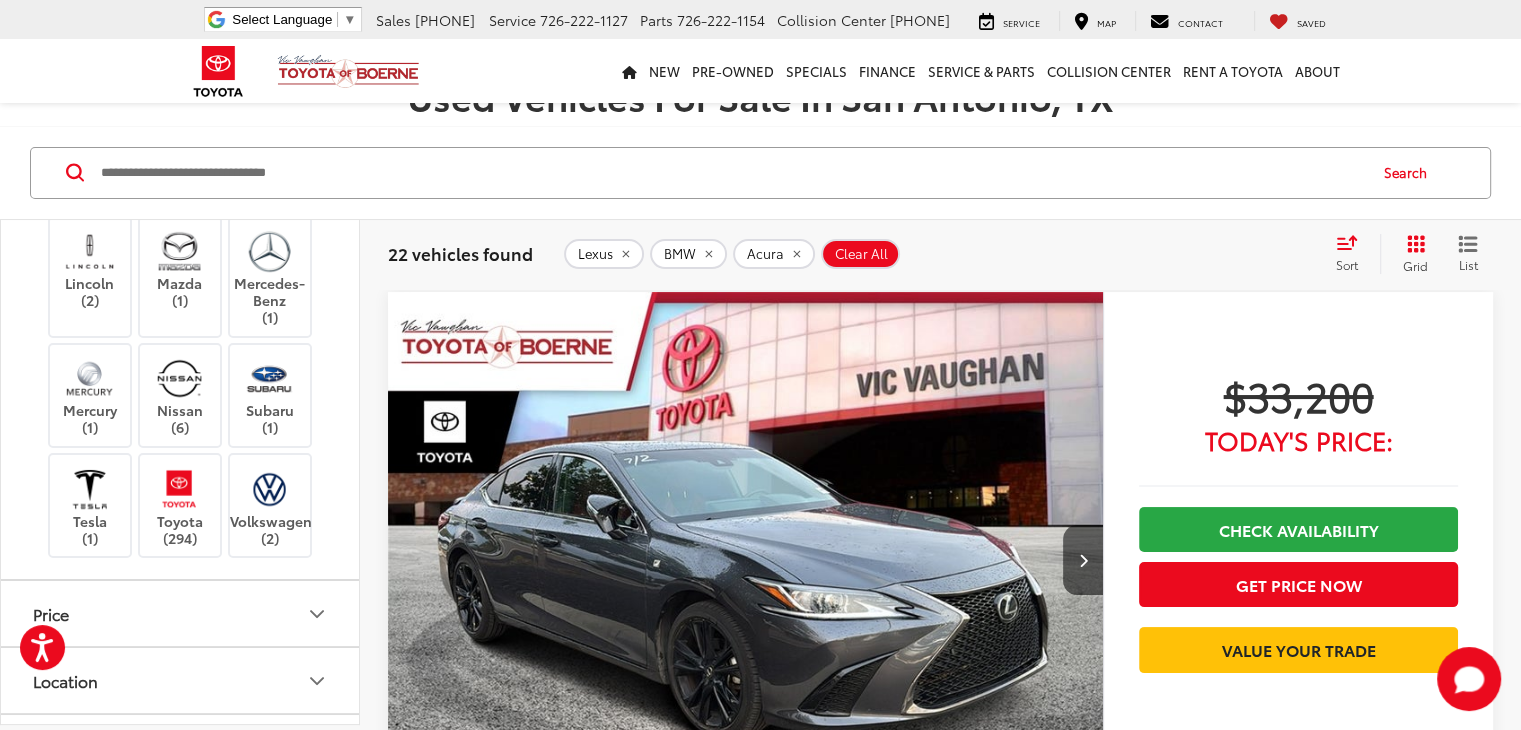 scroll, scrollTop: 717, scrollLeft: 0, axis: vertical 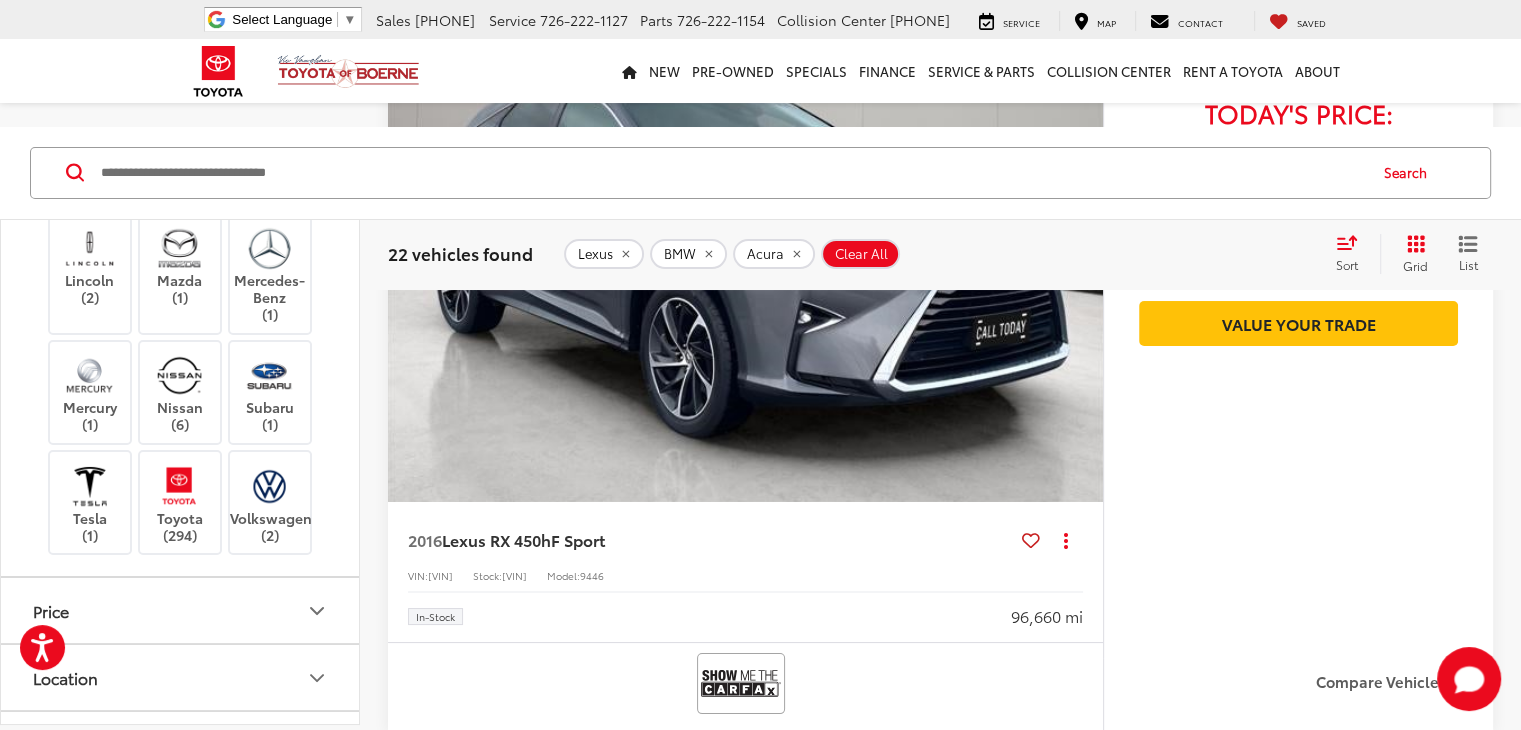 click on "Next" at bounding box center (1273, 3259) 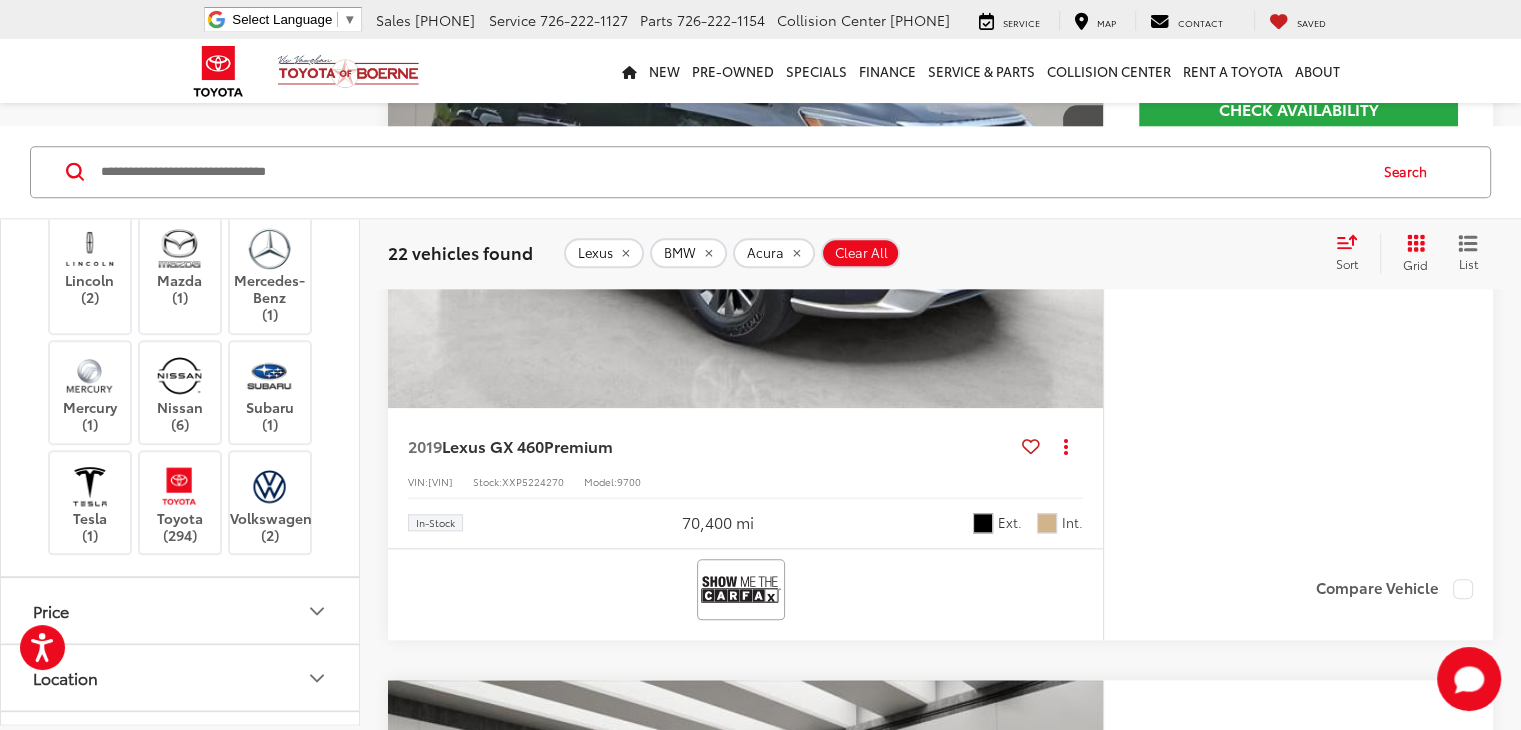 scroll, scrollTop: 2160, scrollLeft: 0, axis: vertical 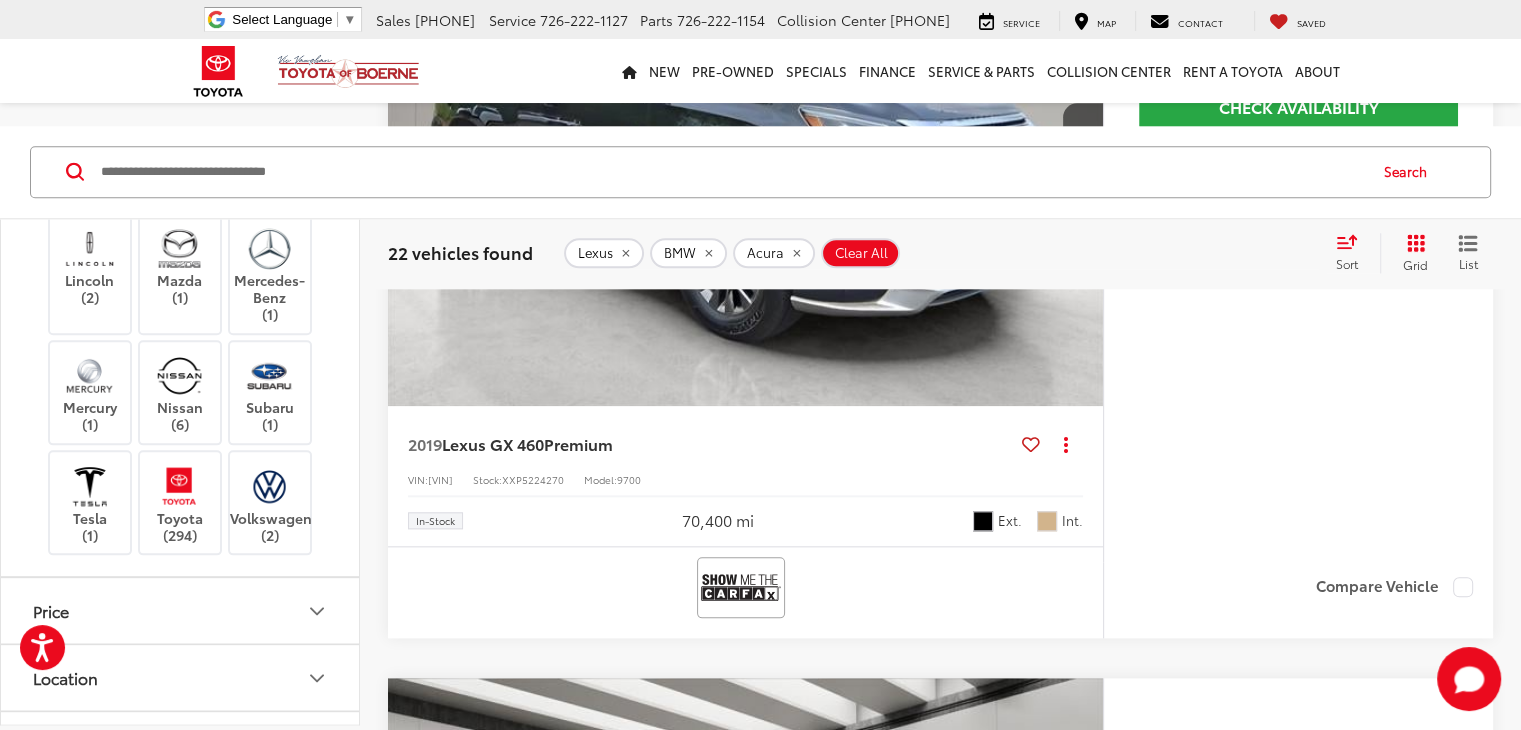 click at bounding box center (746, 947) 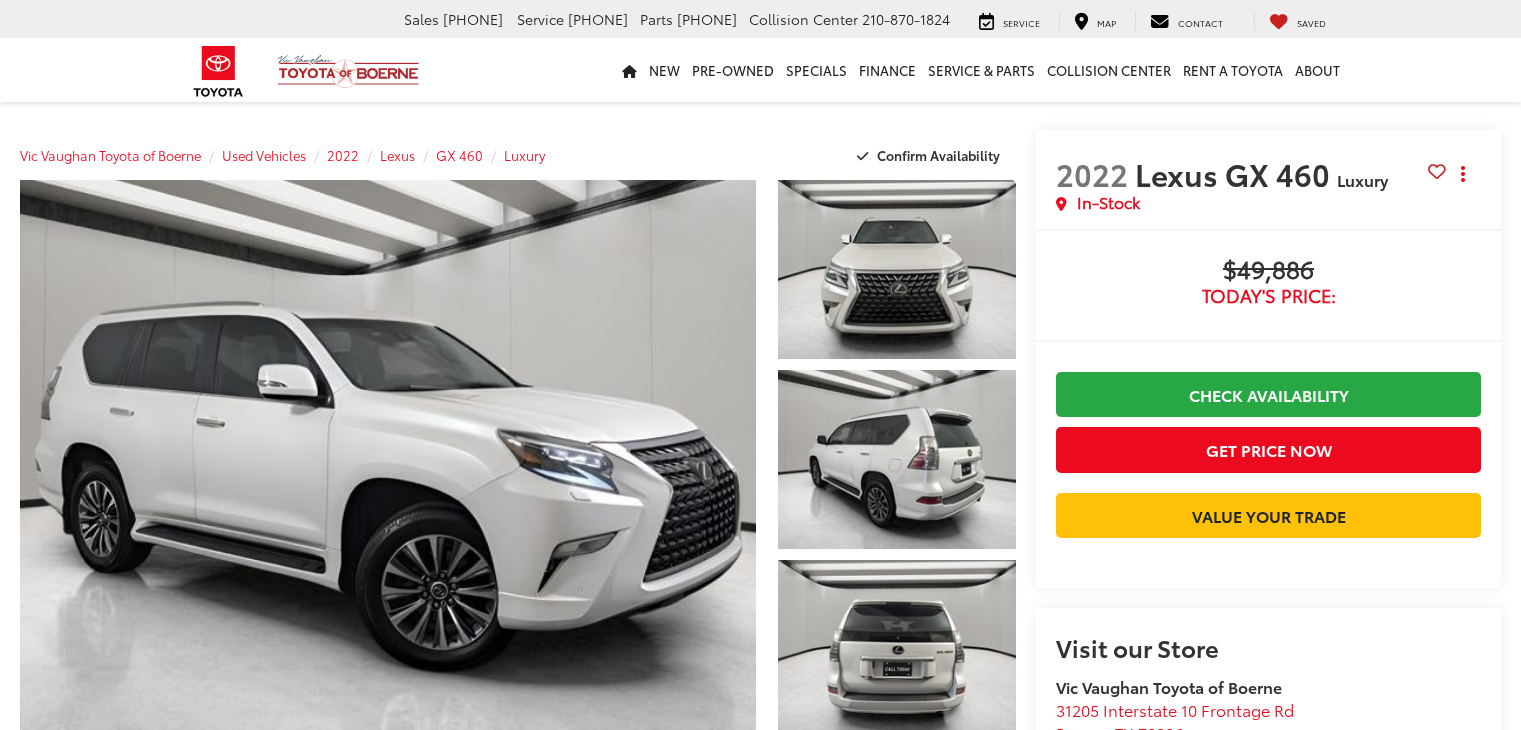 scroll, scrollTop: 0, scrollLeft: 0, axis: both 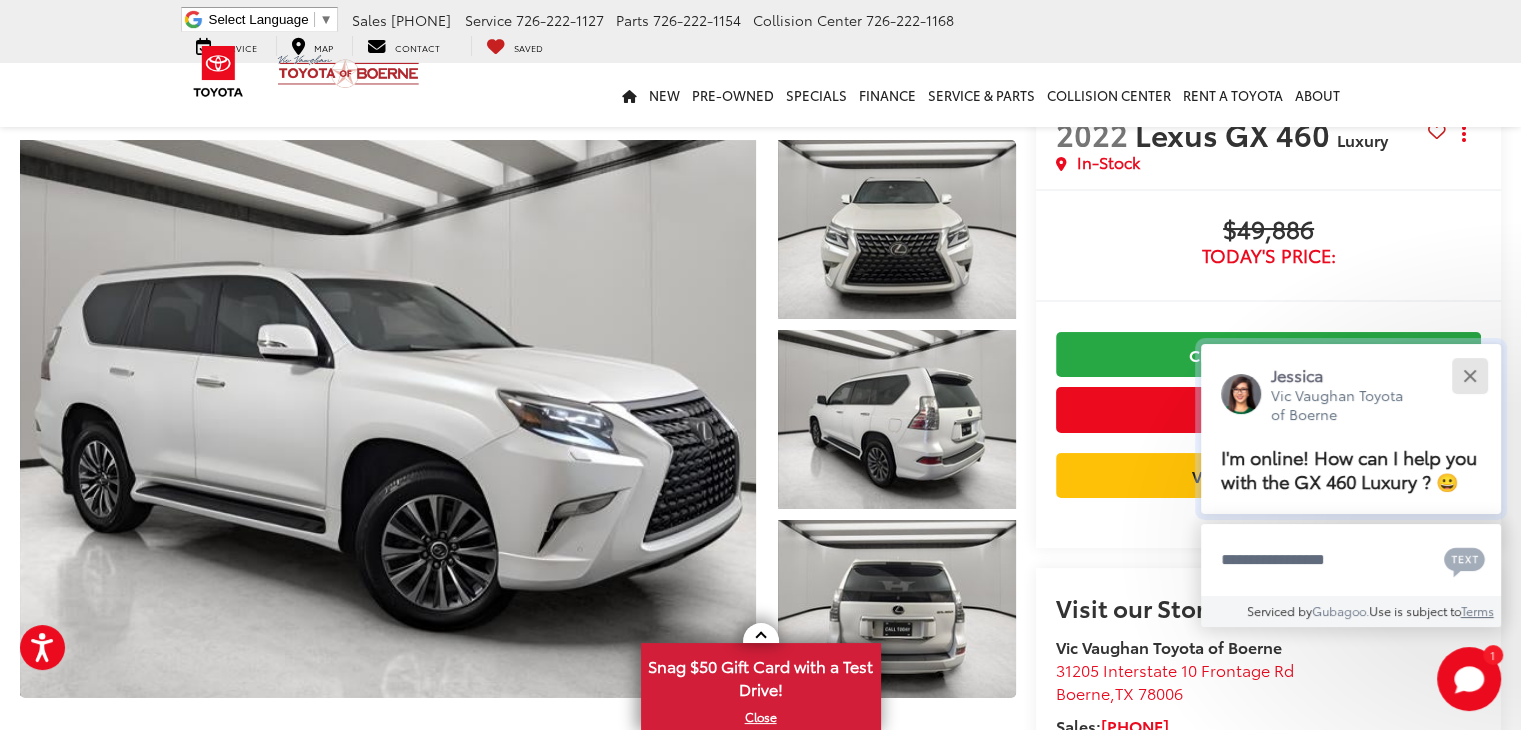 click at bounding box center [1469, 375] 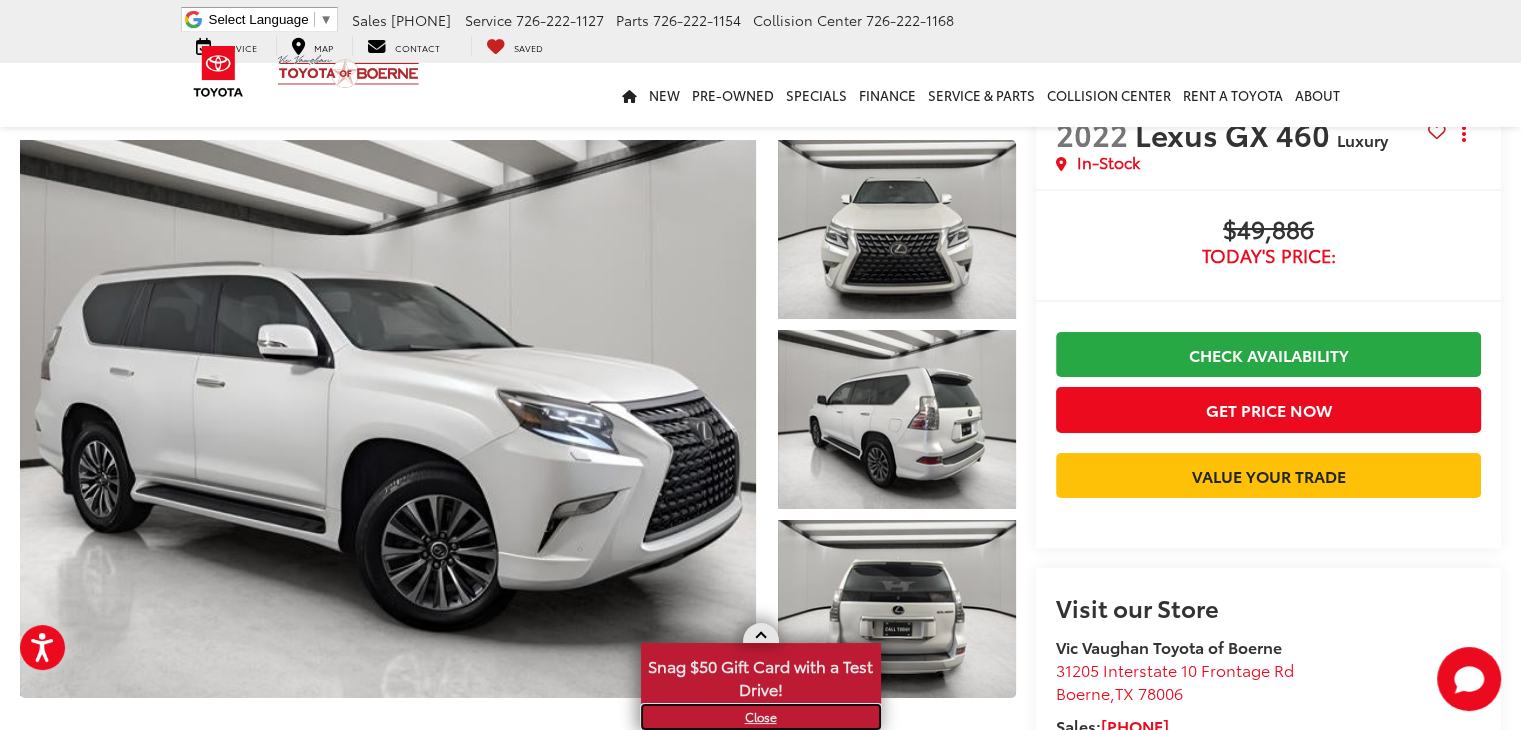 click on "X" at bounding box center [761, 717] 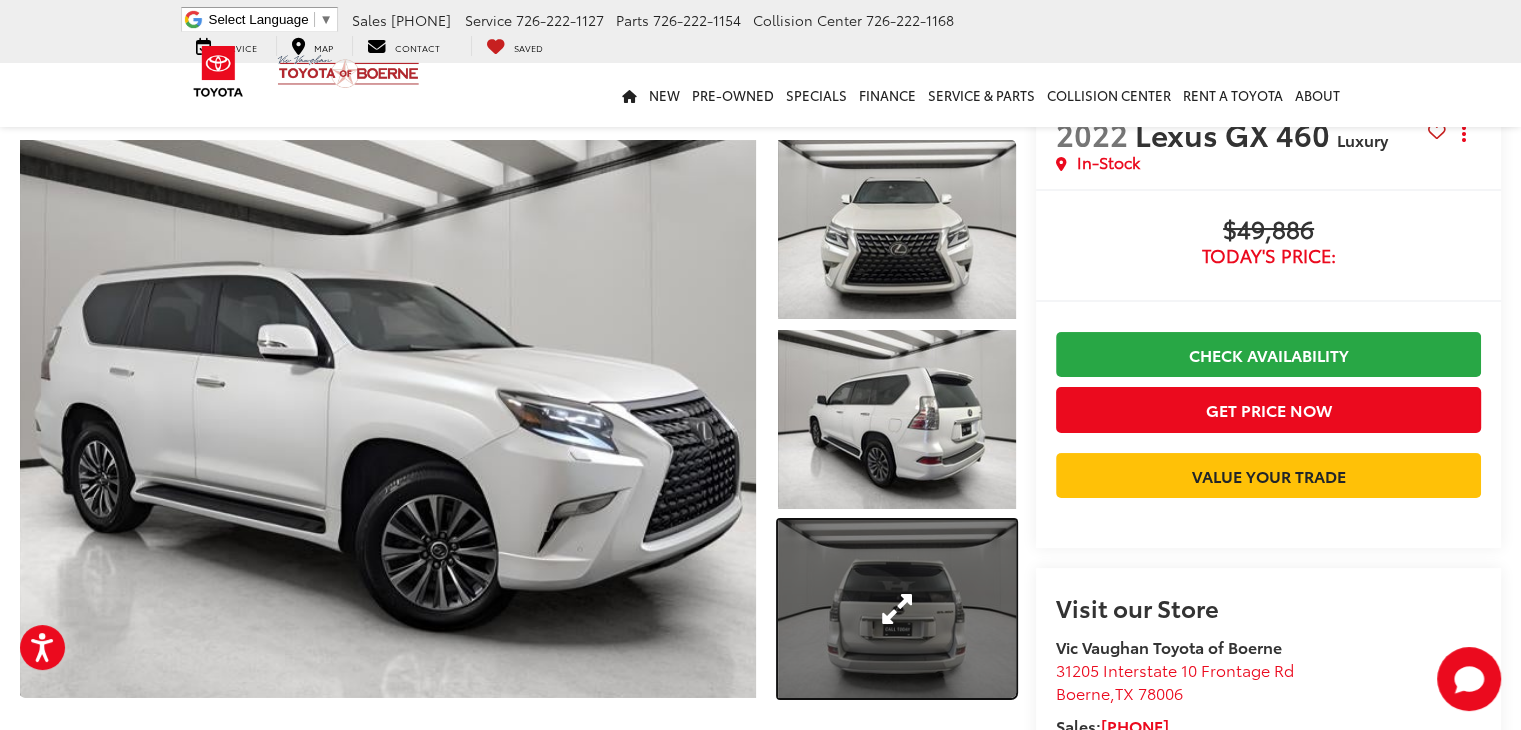 click at bounding box center (897, 609) 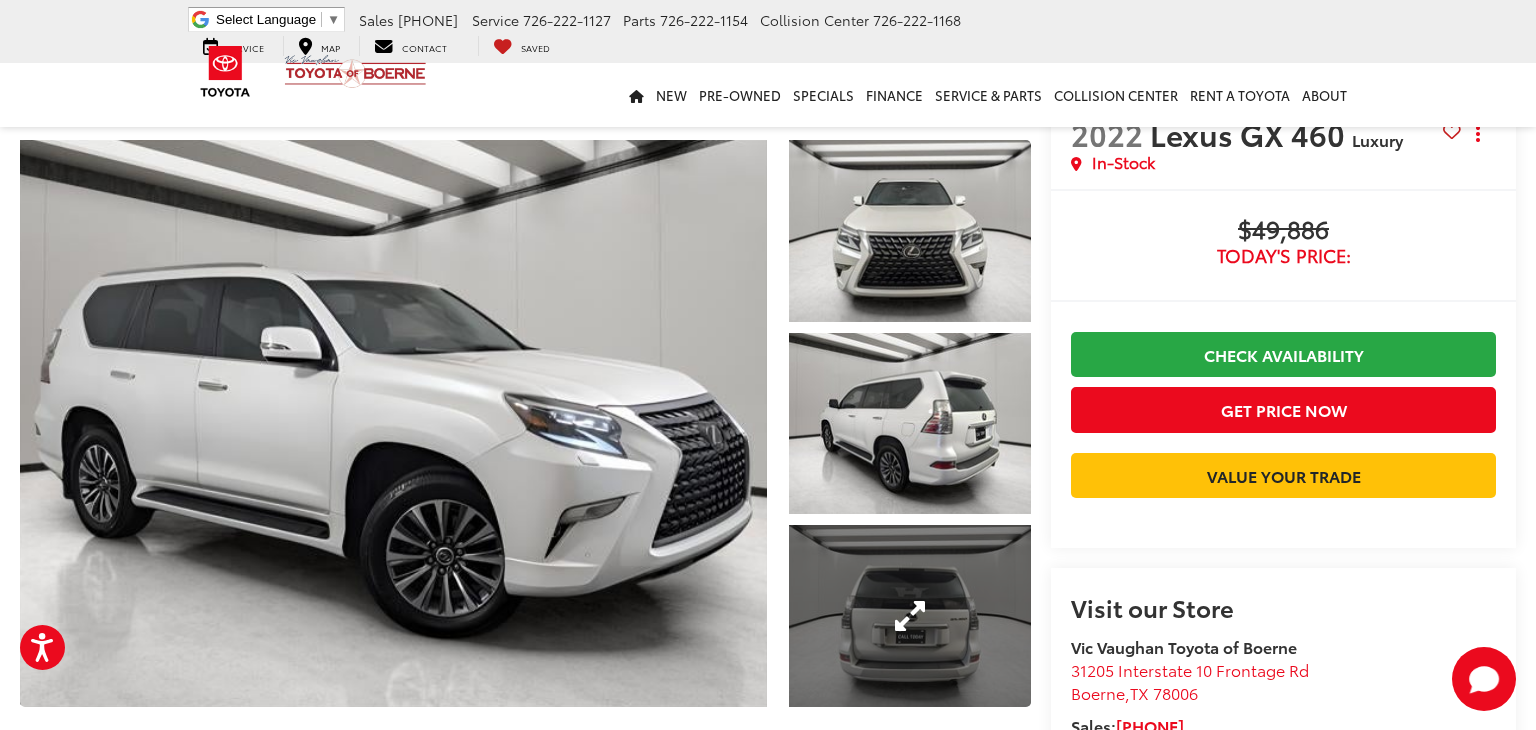 scroll, scrollTop: 508, scrollLeft: 0, axis: vertical 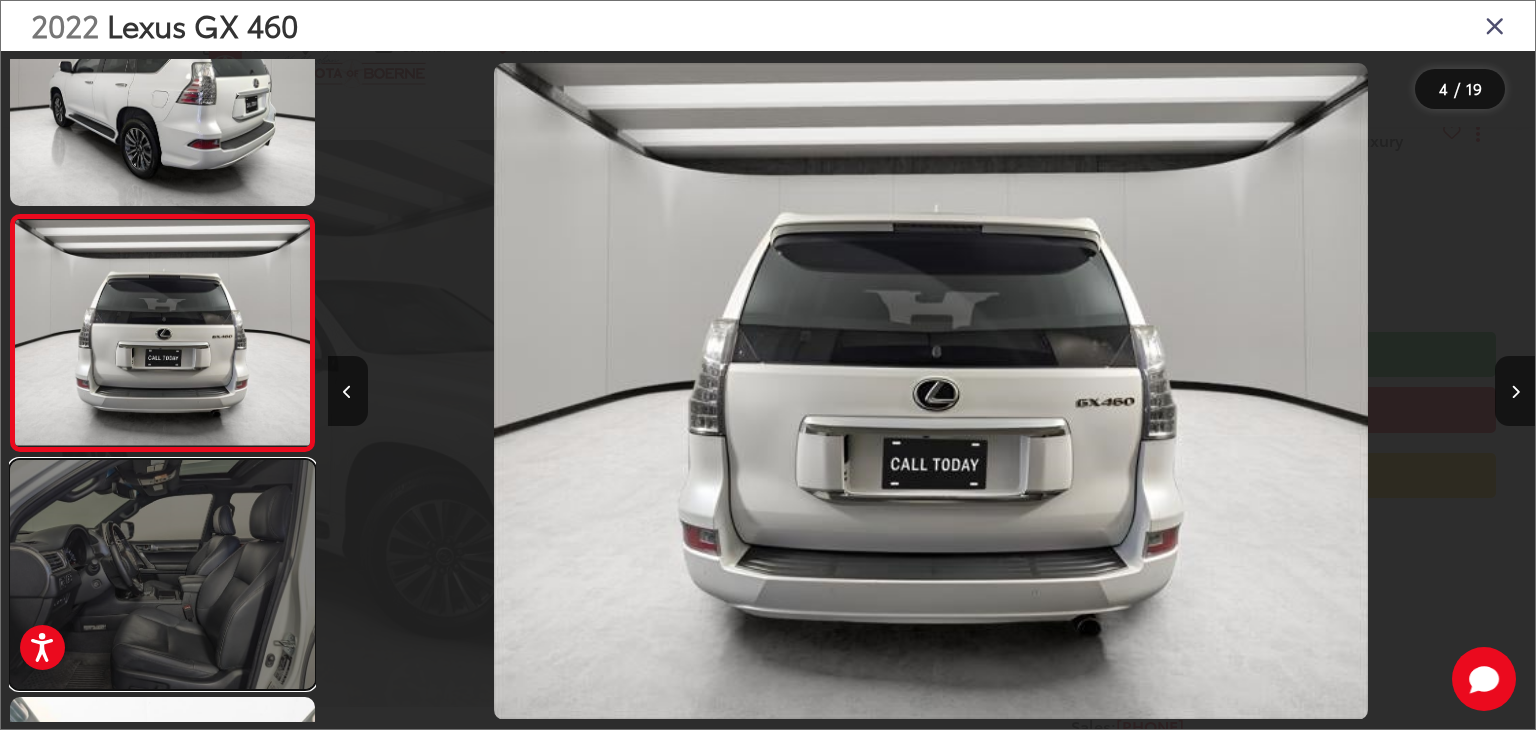 click at bounding box center (162, 574) 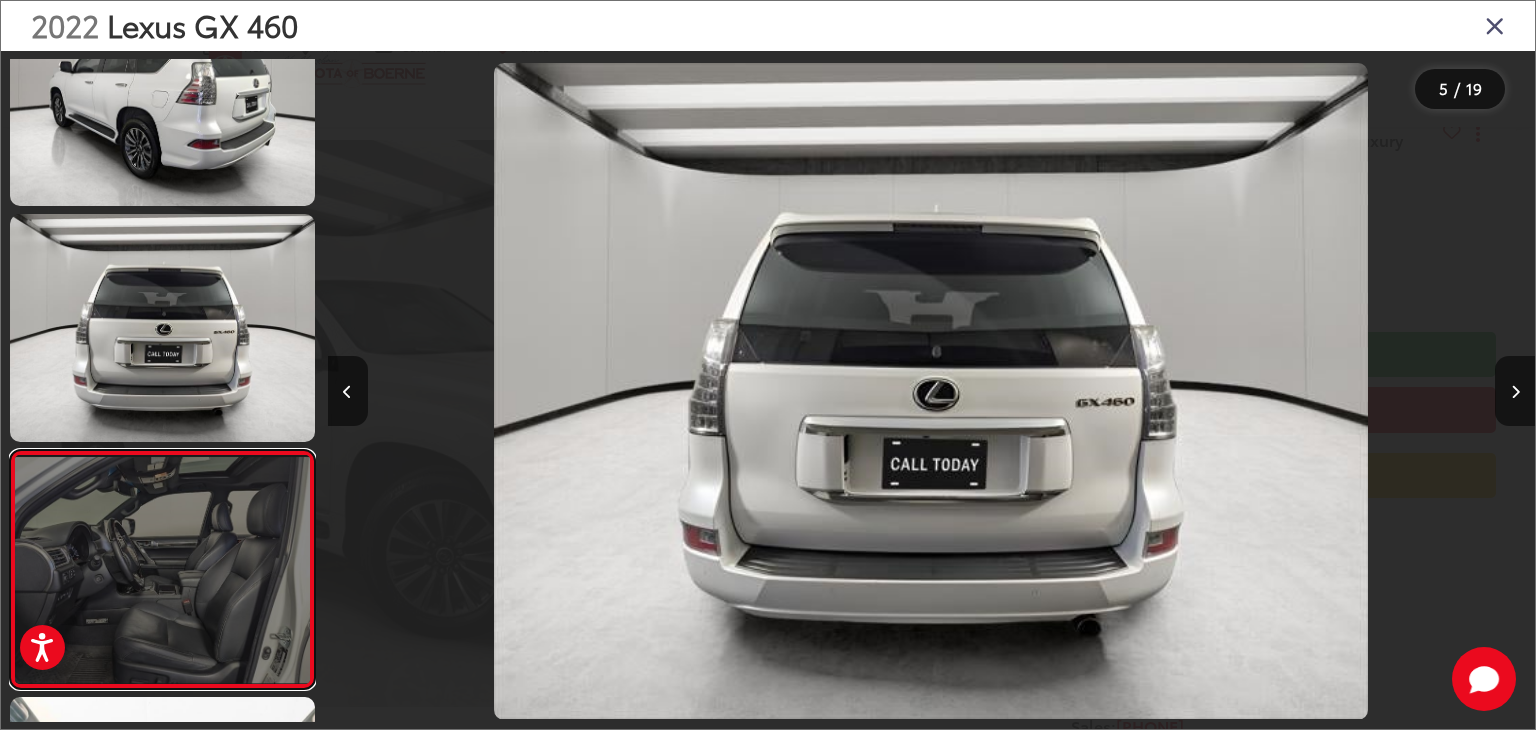 scroll, scrollTop: 0, scrollLeft: 3727, axis: horizontal 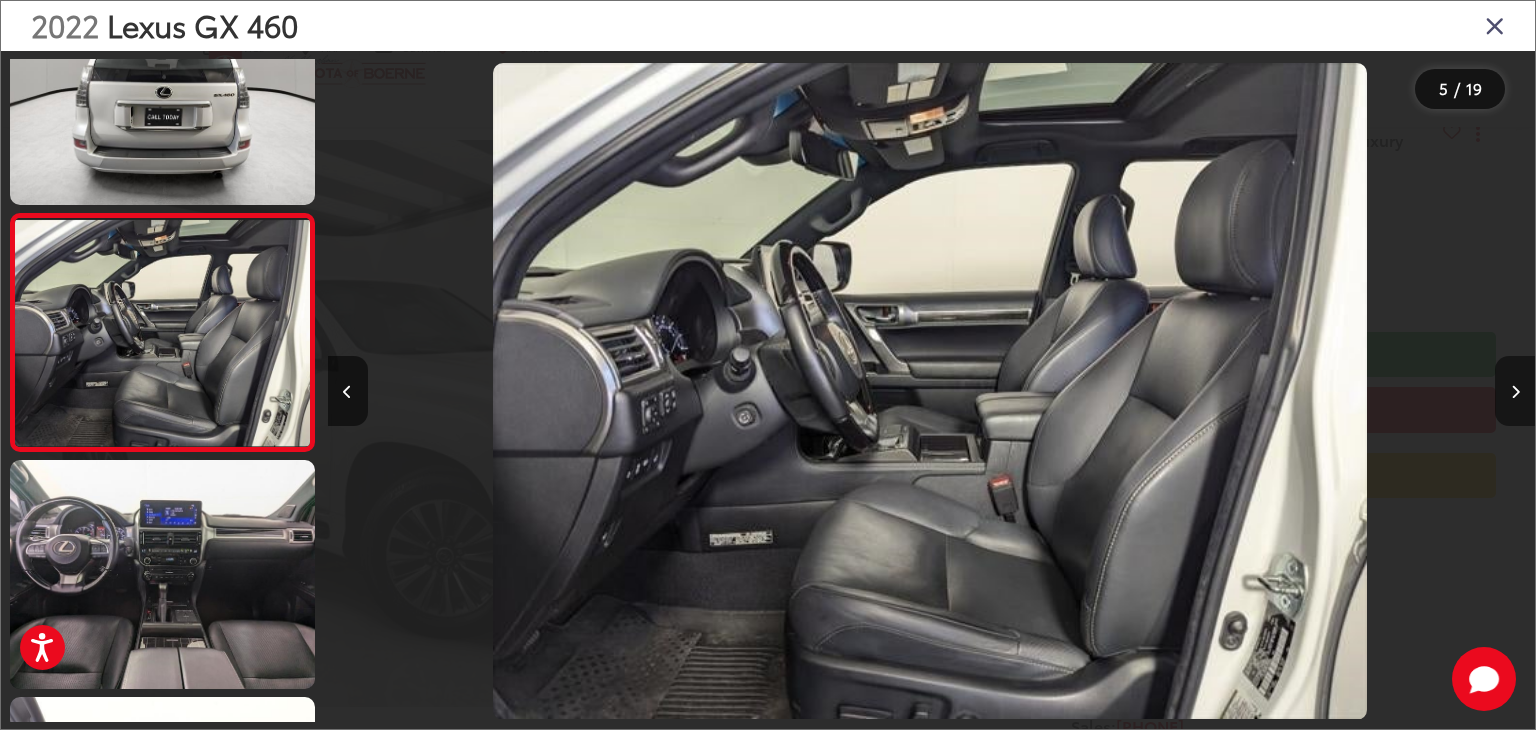 click at bounding box center [1515, 392] 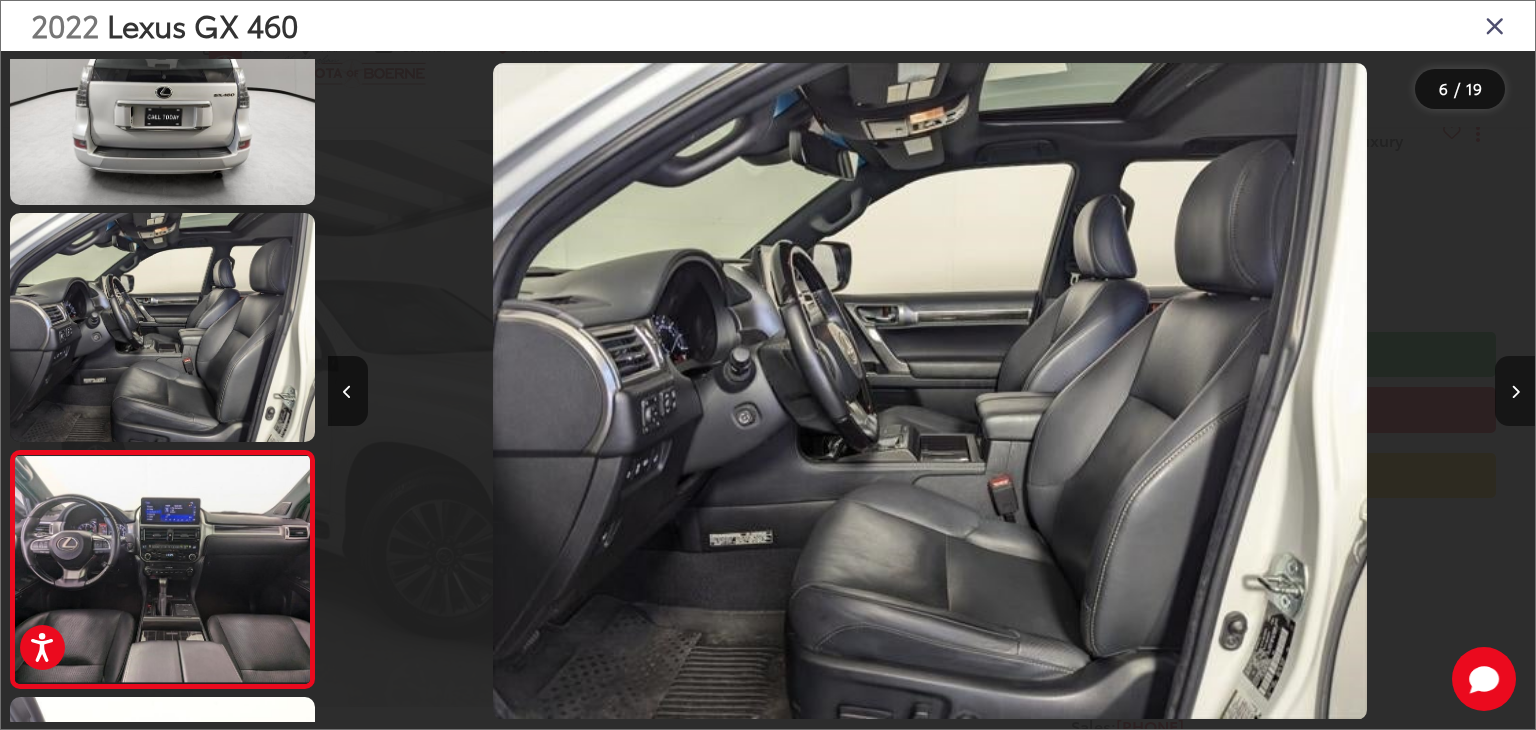 scroll, scrollTop: 0, scrollLeft: 5071, axis: horizontal 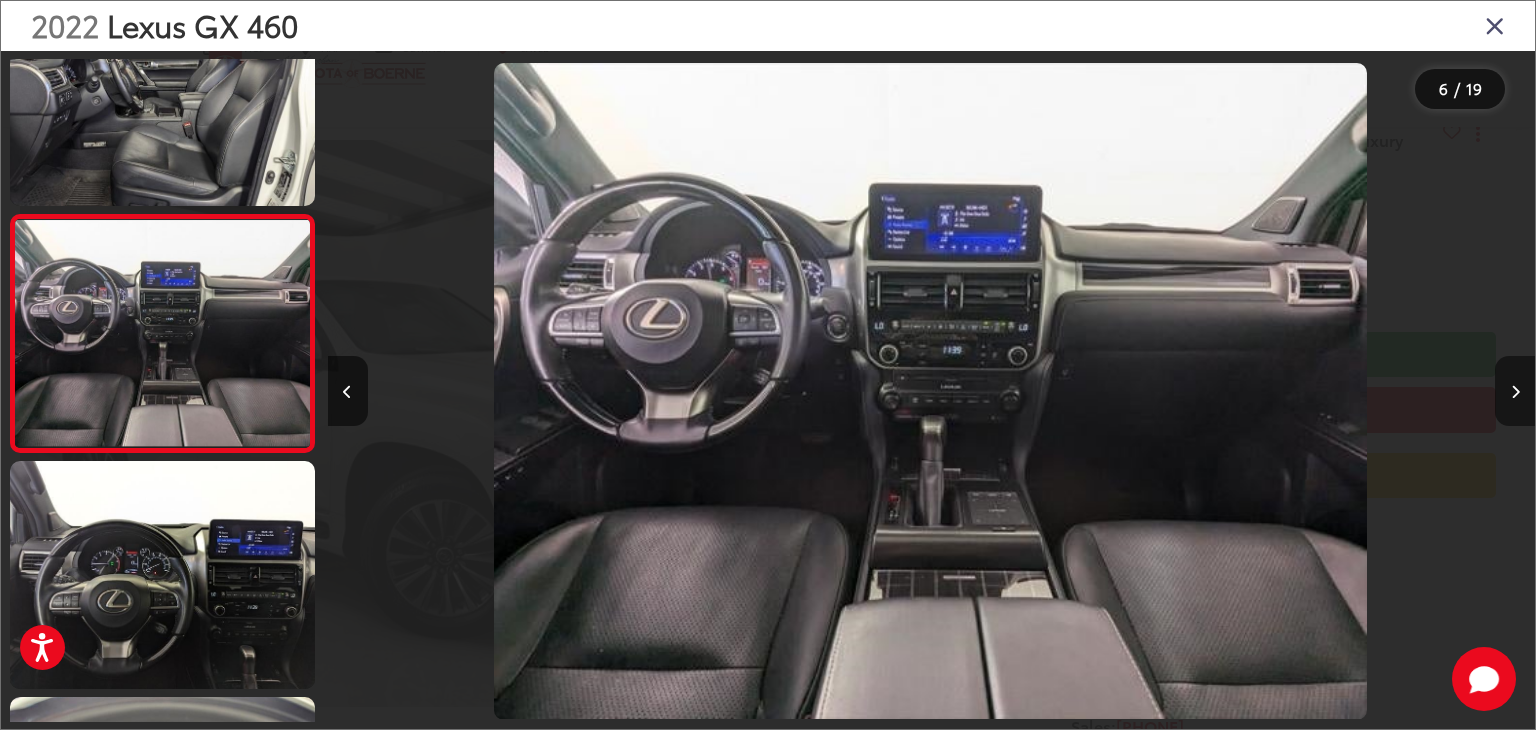 click at bounding box center (1515, 392) 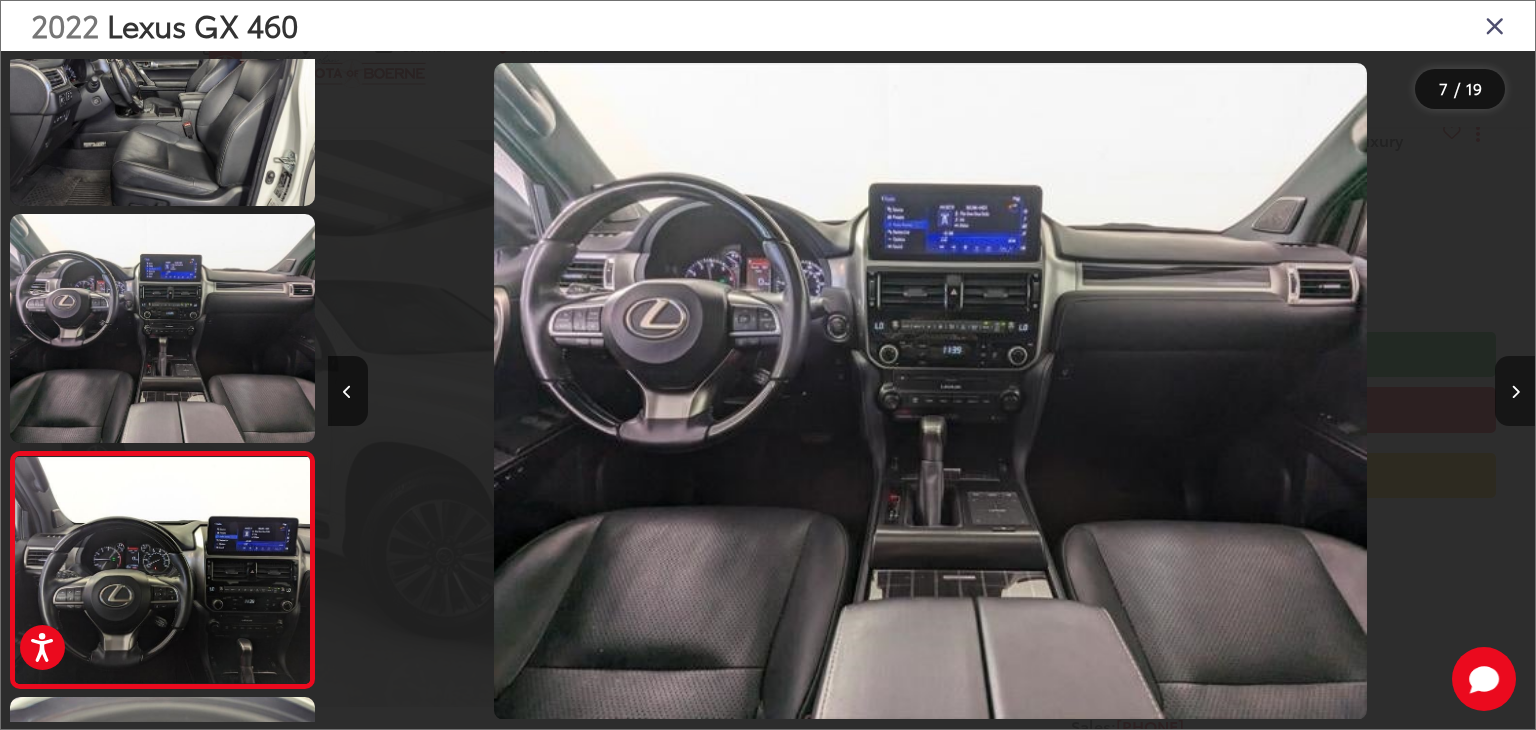 scroll, scrollTop: 0, scrollLeft: 6116, axis: horizontal 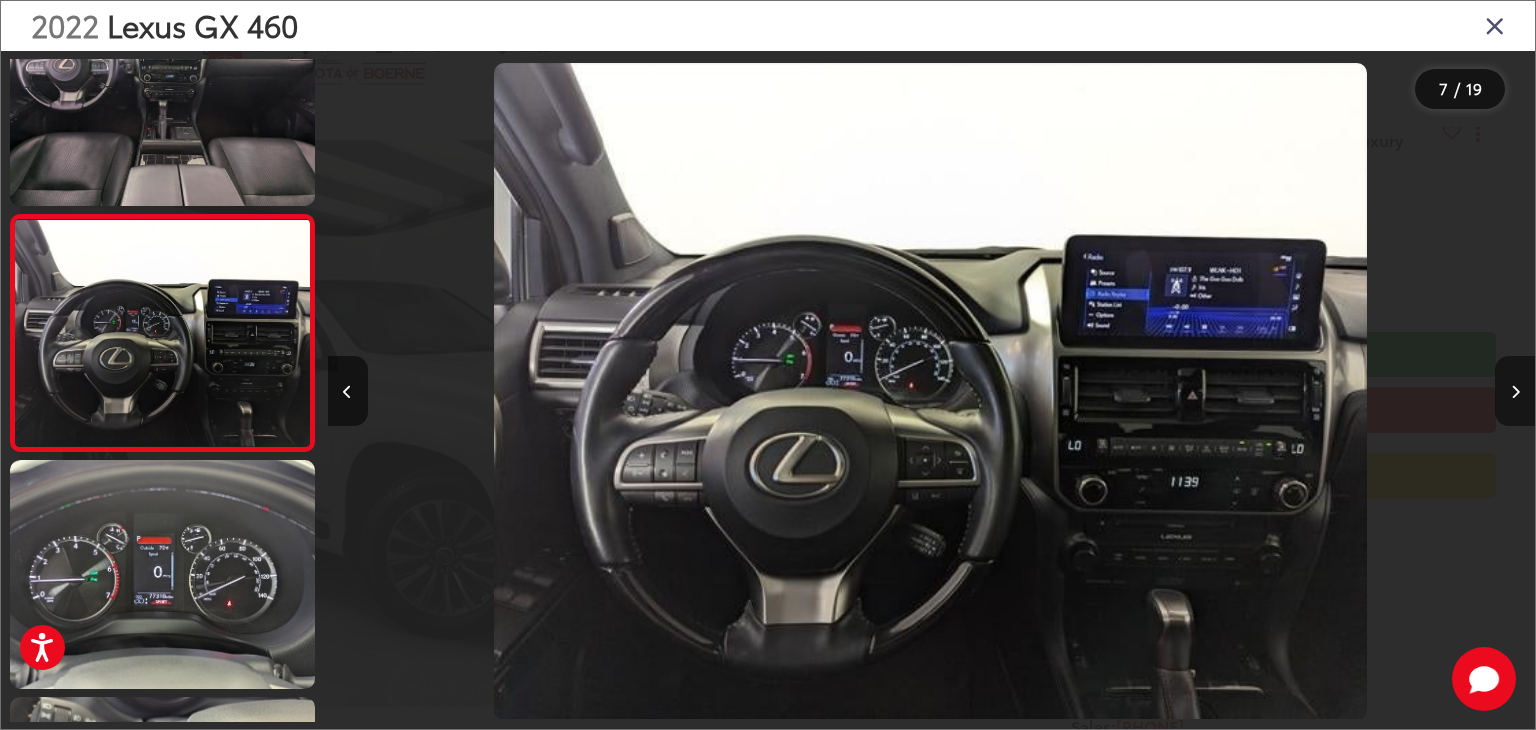 click at bounding box center [1515, 392] 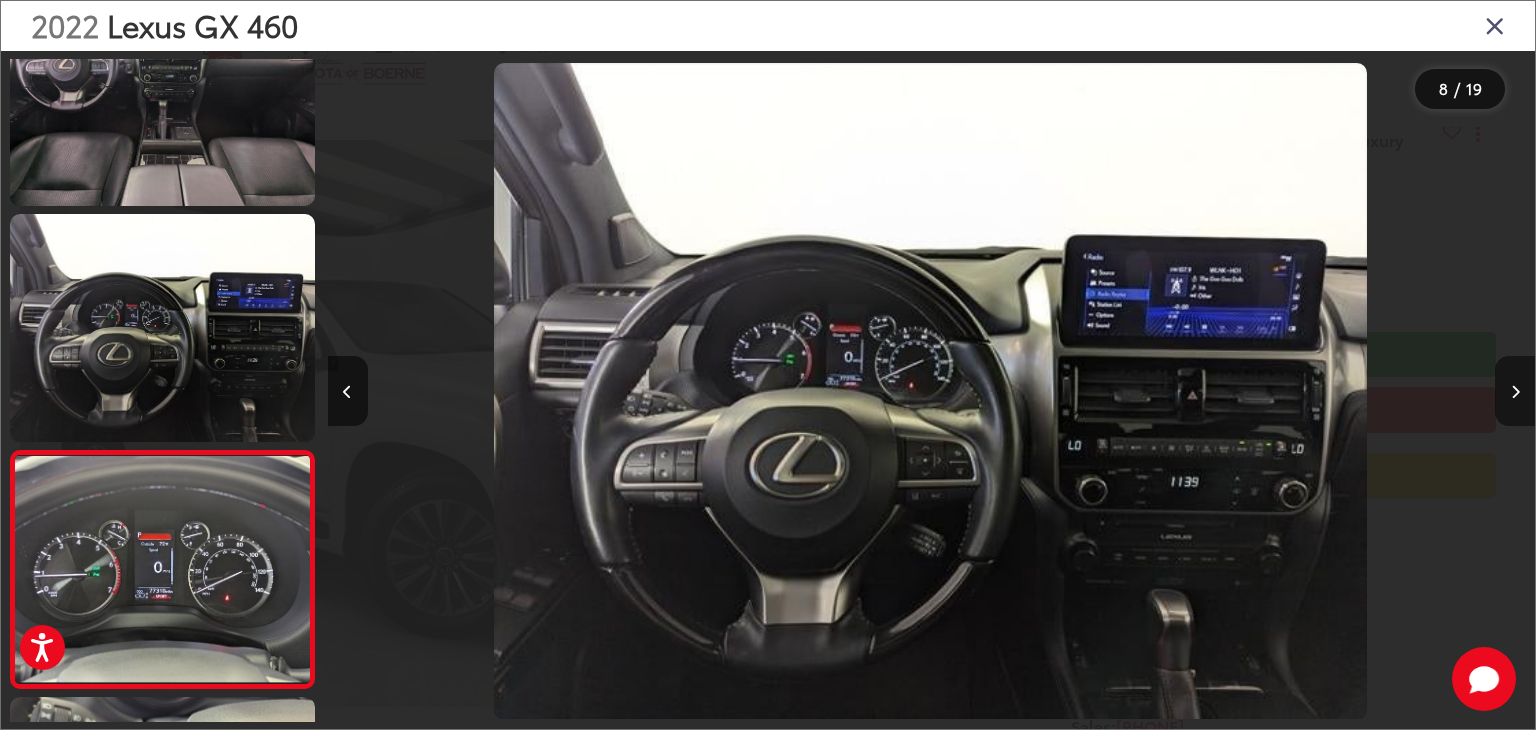 scroll, scrollTop: 0, scrollLeft: 7572, axis: horizontal 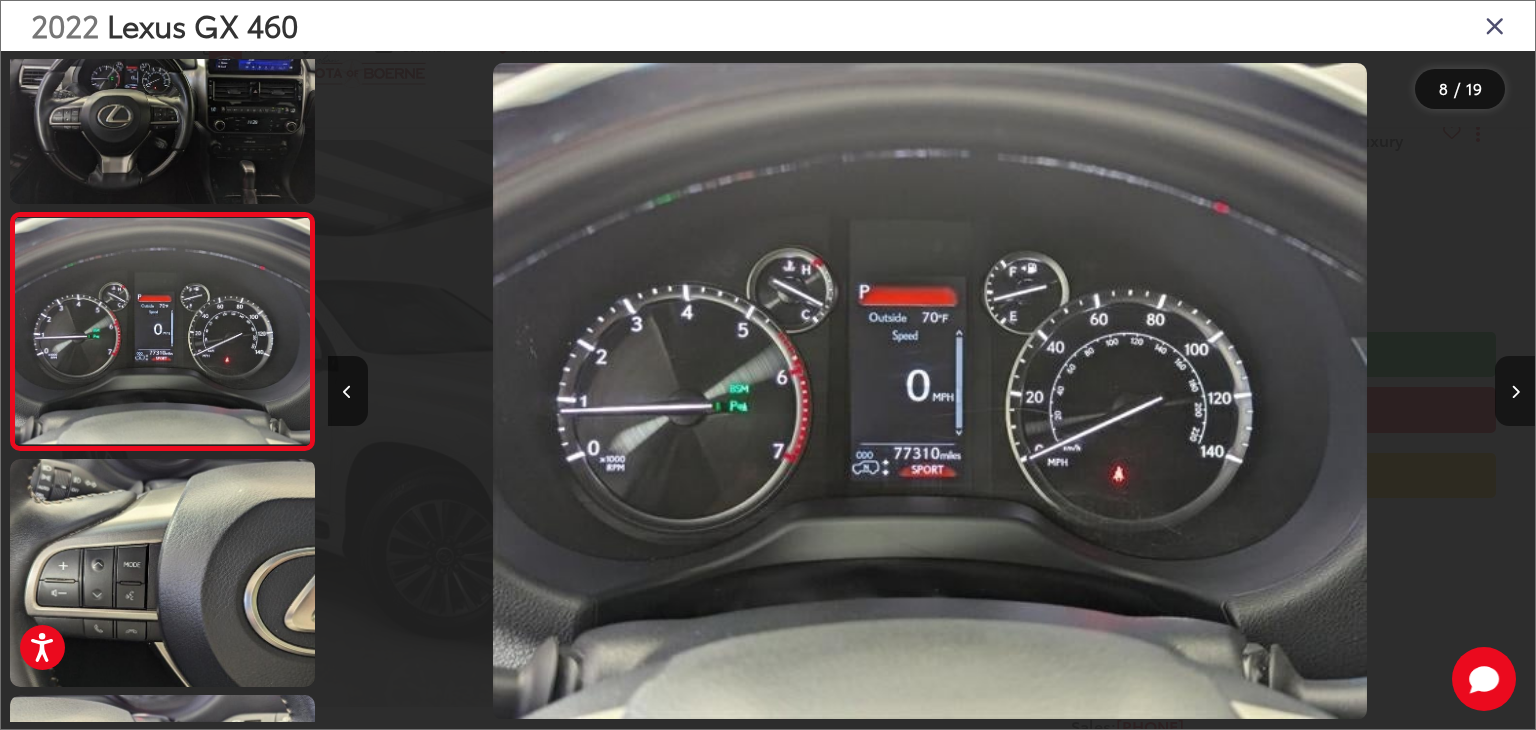 click at bounding box center (1515, 392) 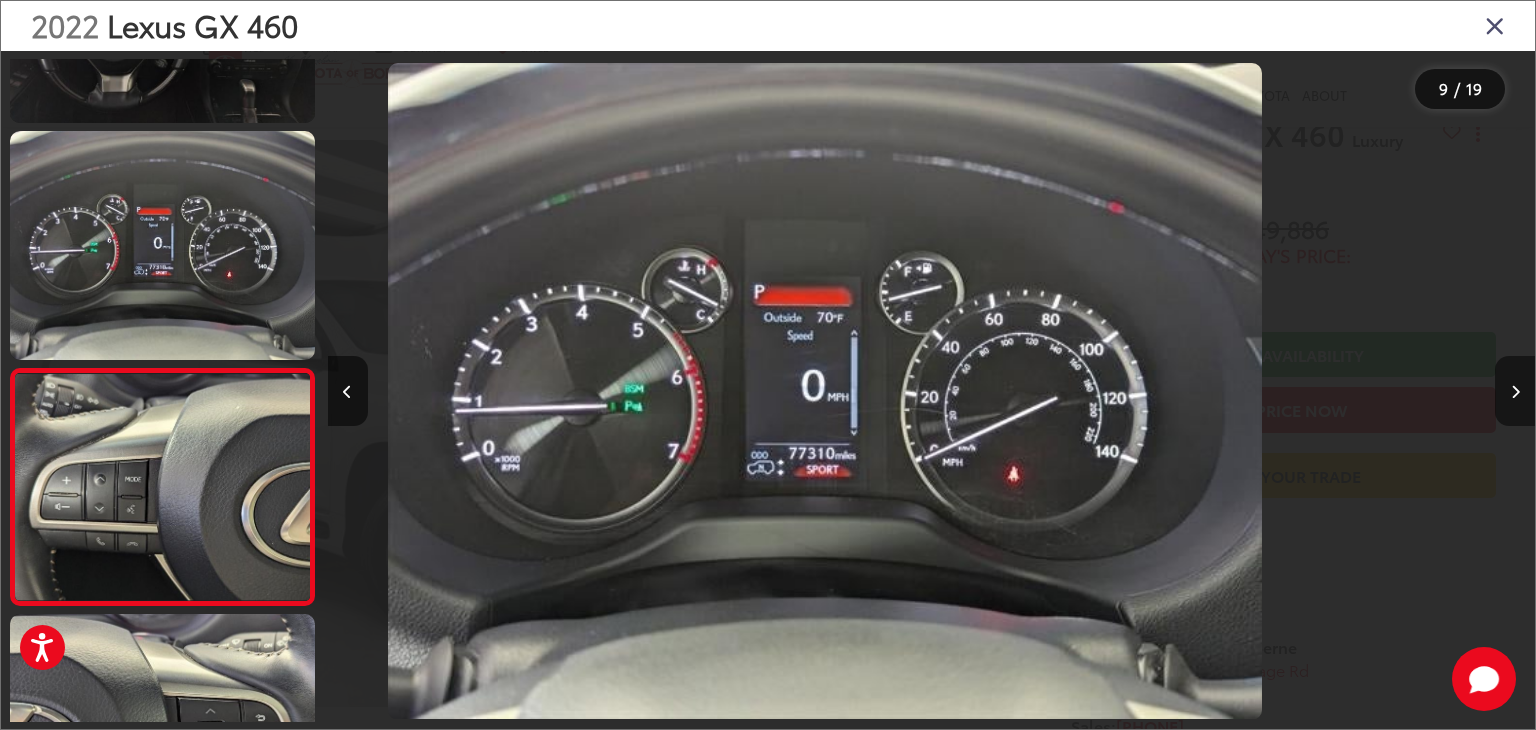 scroll, scrollTop: 1724, scrollLeft: 0, axis: vertical 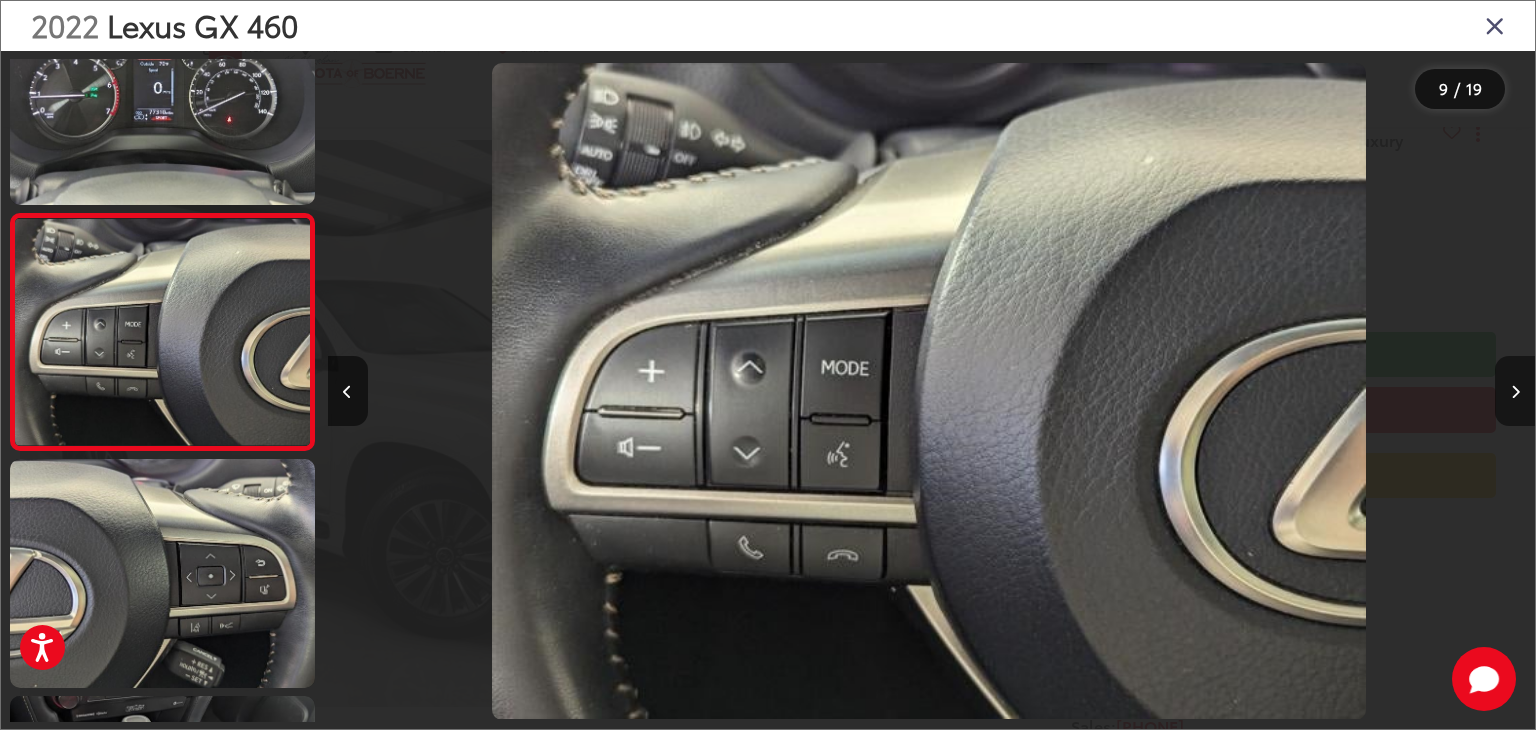 click at bounding box center [1515, 392] 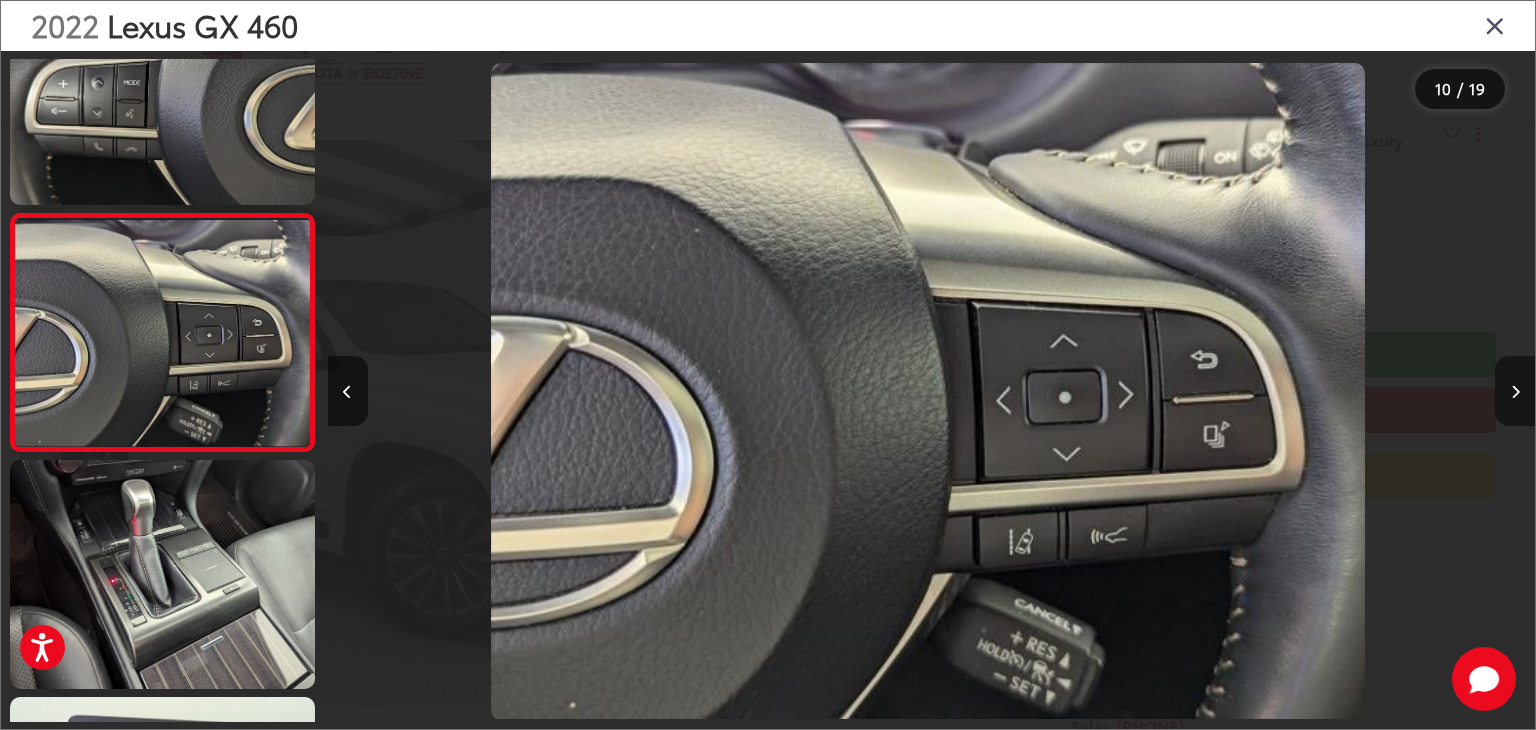 click at bounding box center [1515, 392] 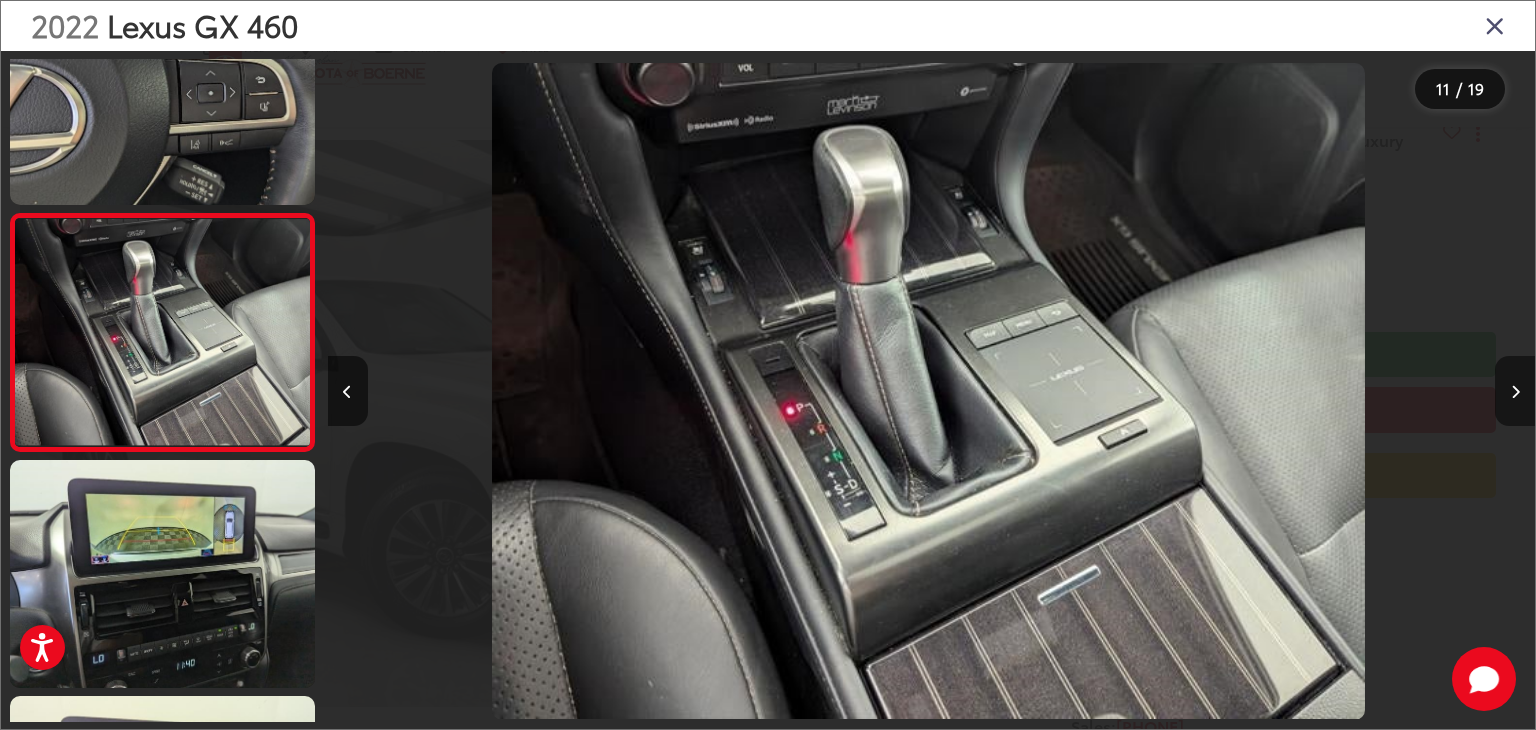 click at bounding box center (1515, 391) 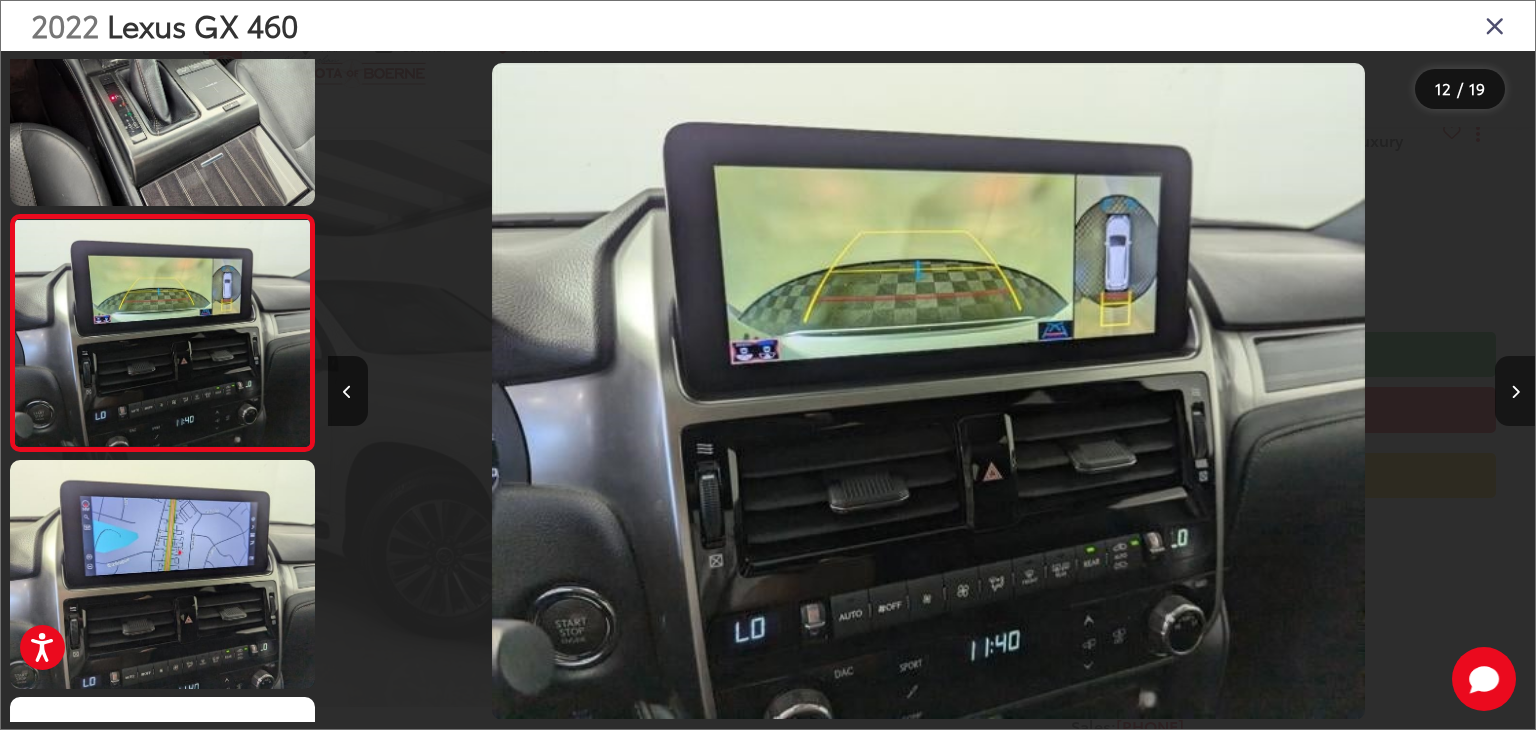 click at bounding box center [1515, 391] 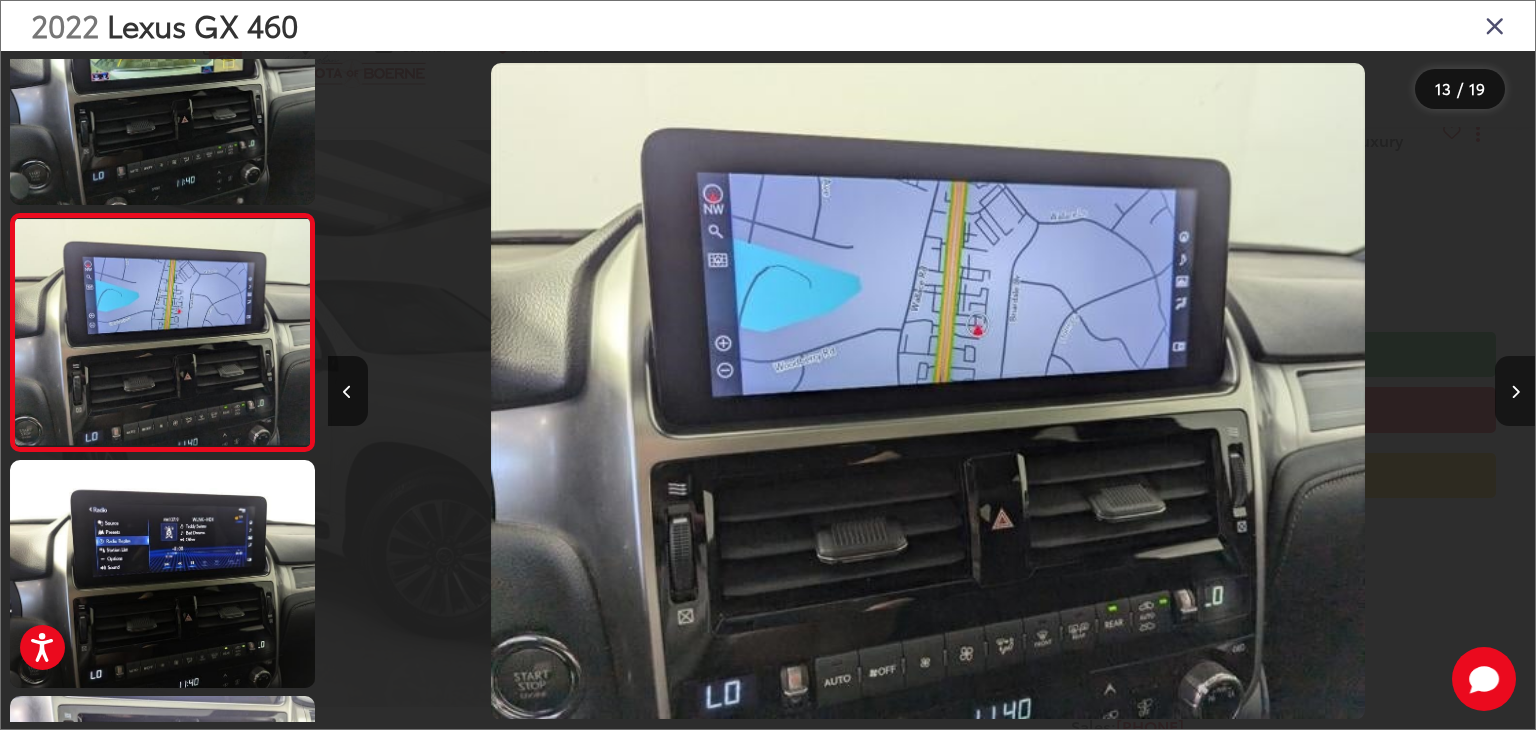 click at bounding box center [1515, 391] 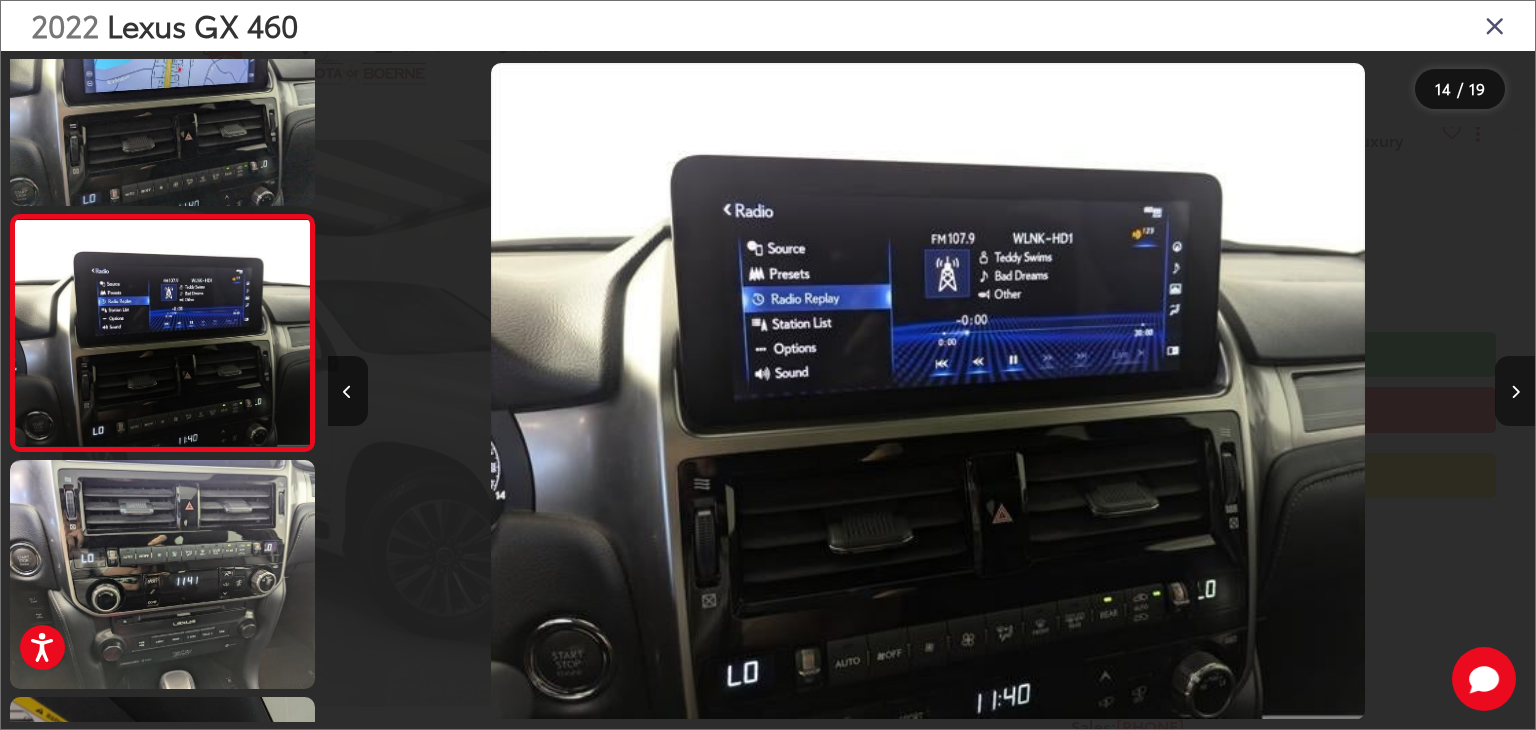 click at bounding box center (1515, 391) 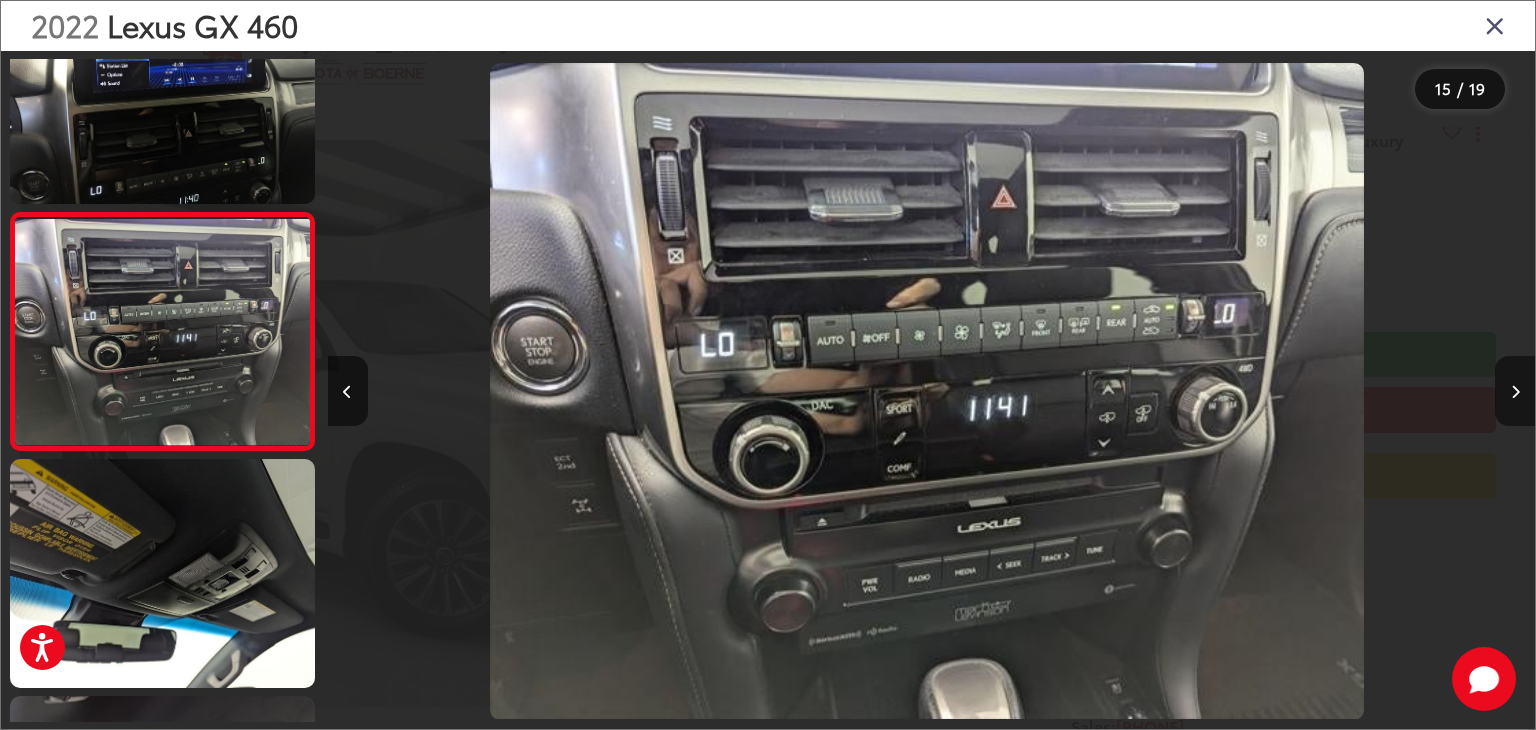 click at bounding box center (1515, 391) 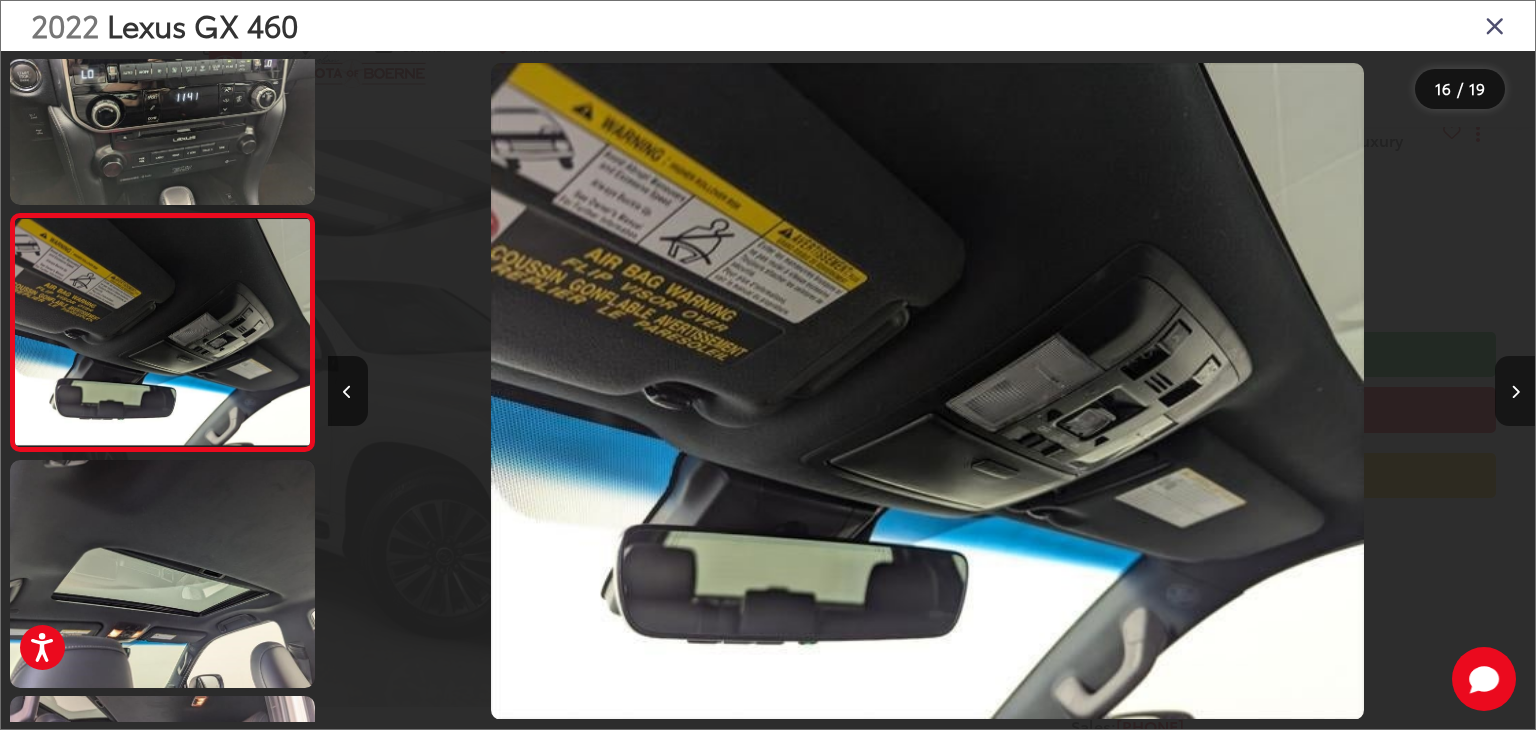 click at bounding box center (1515, 391) 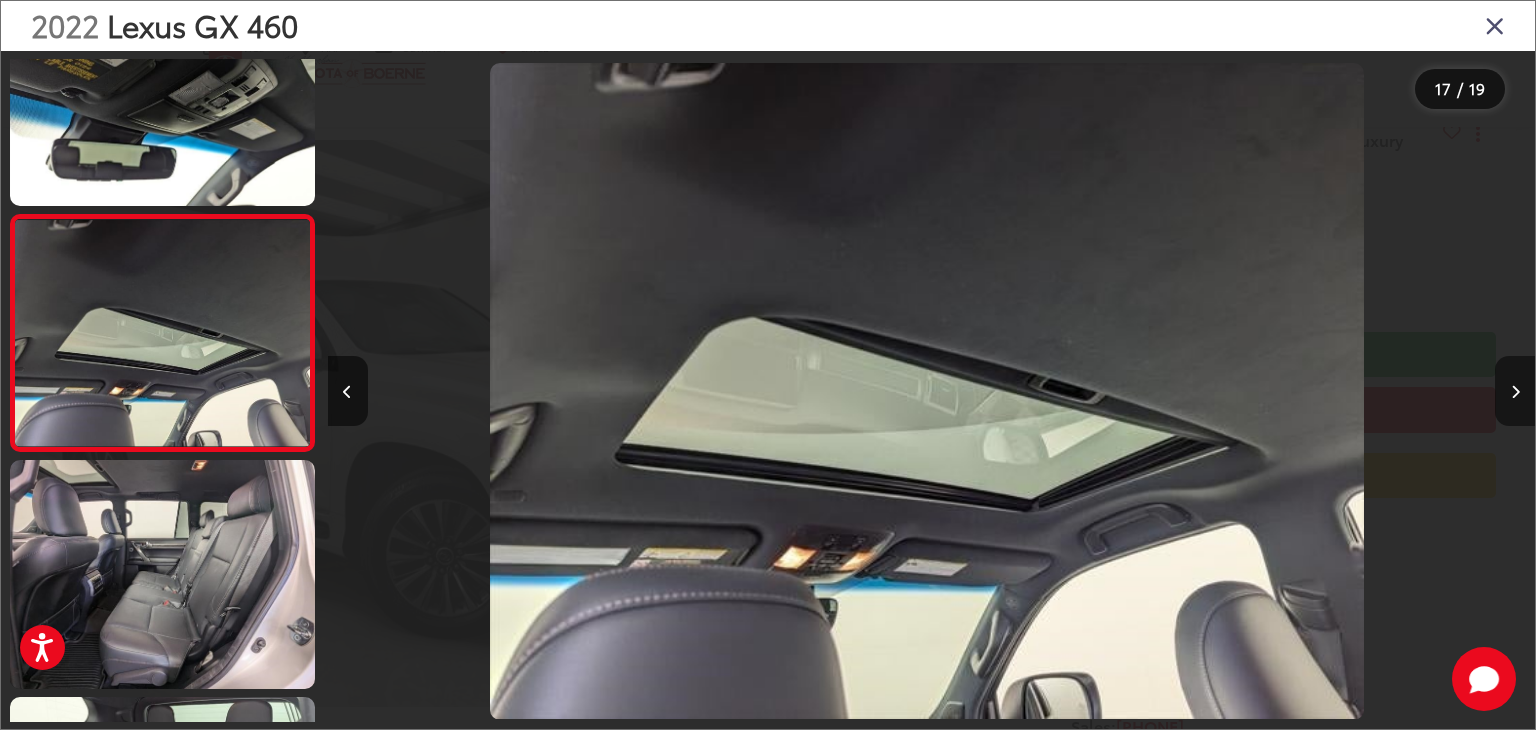 click at bounding box center [1515, 391] 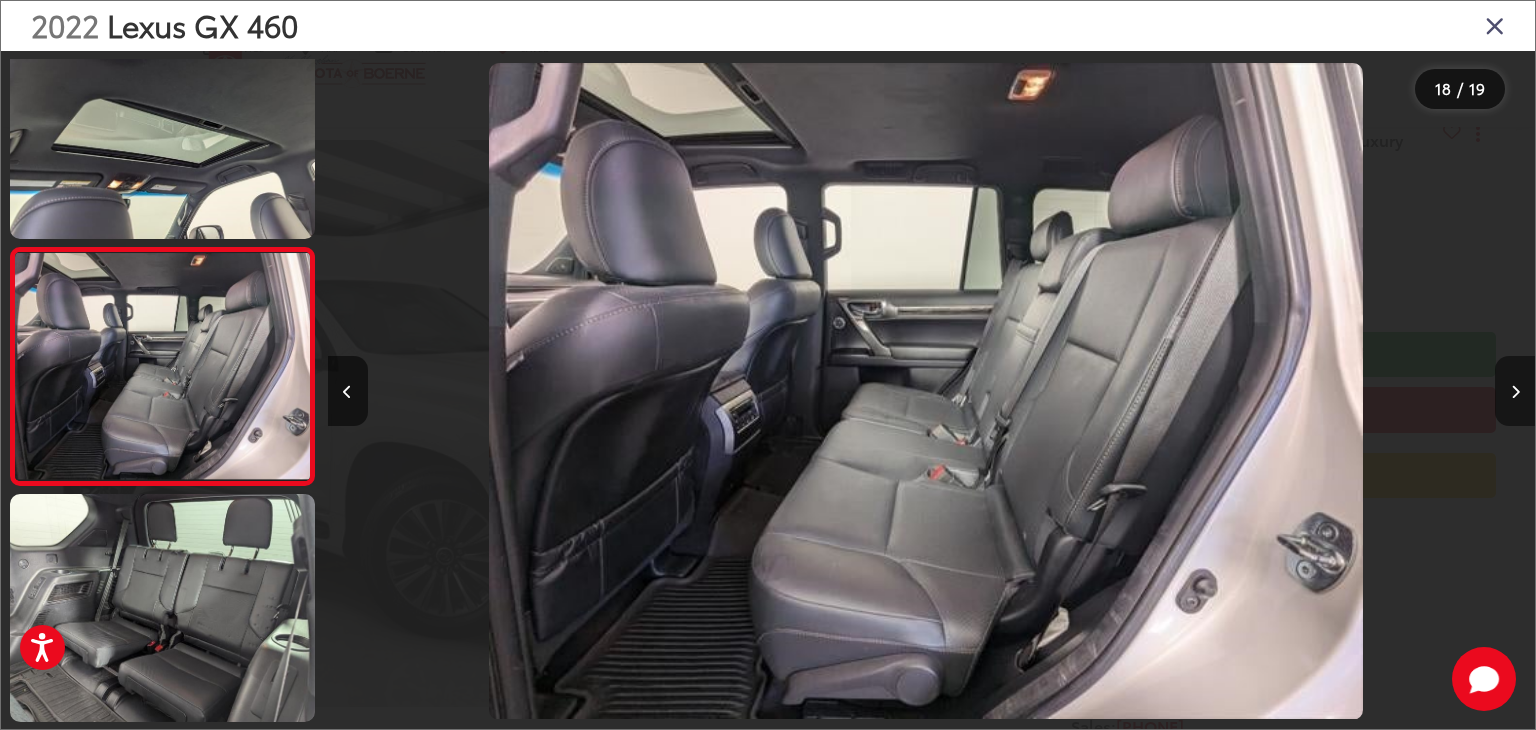click at bounding box center (1515, 391) 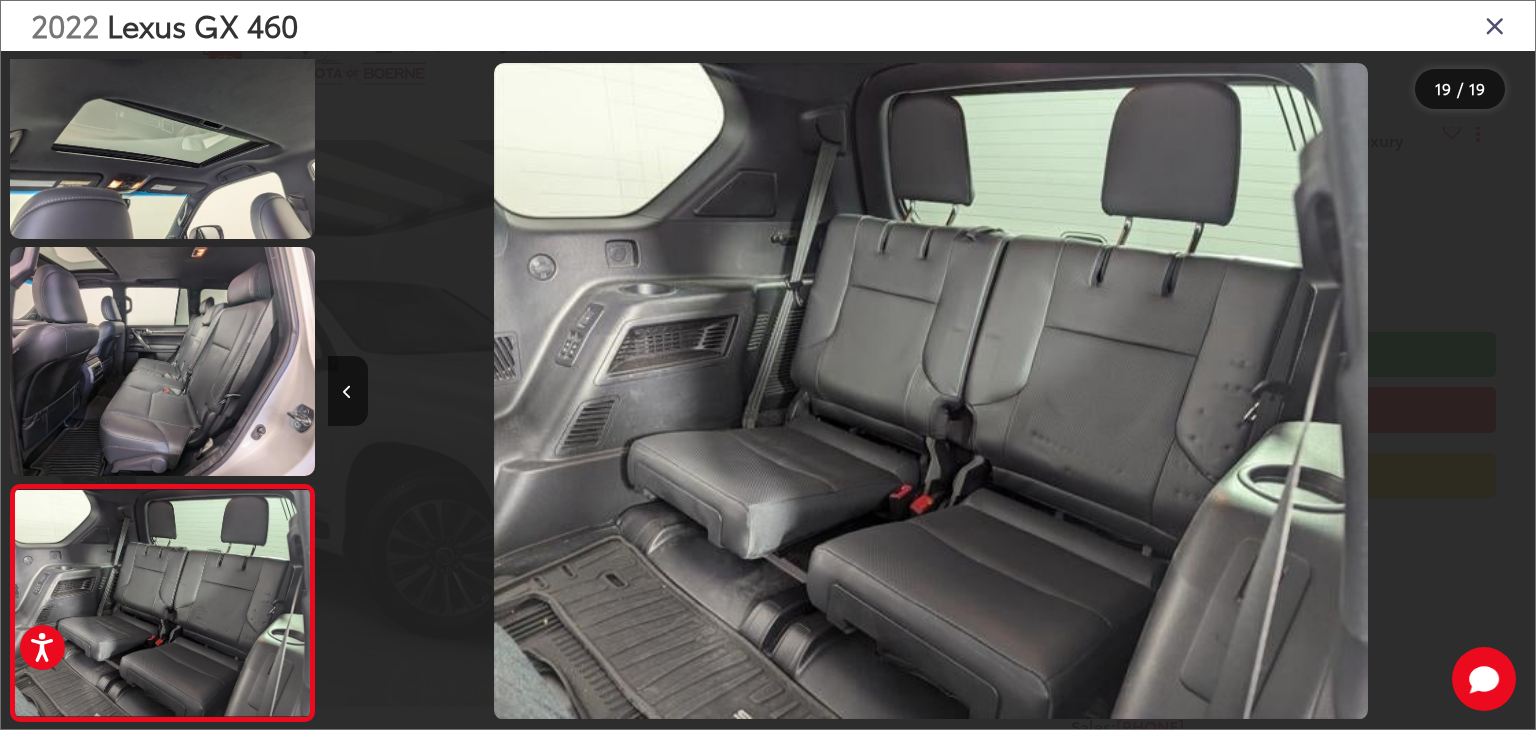 click at bounding box center [1384, 391] 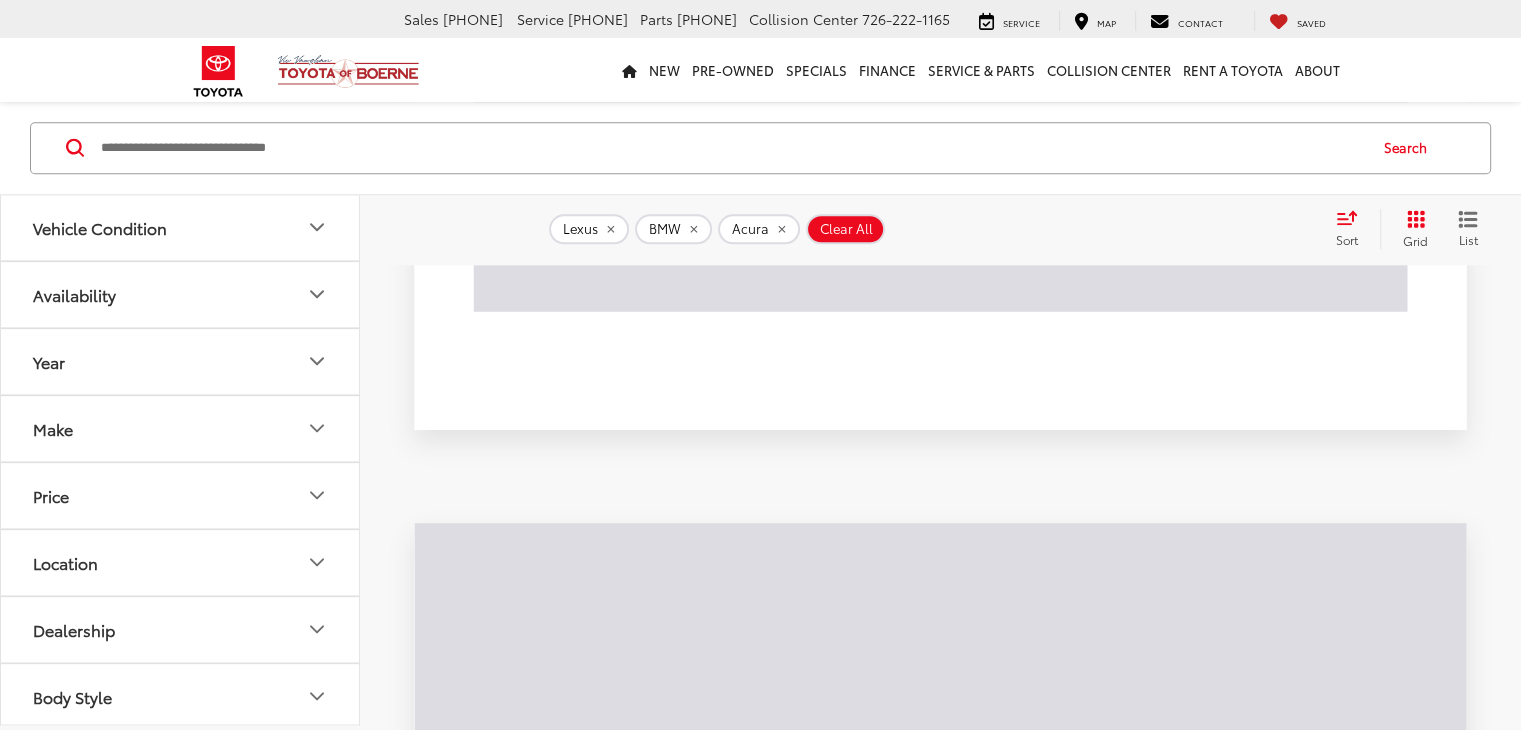 scroll, scrollTop: 465, scrollLeft: 0, axis: vertical 